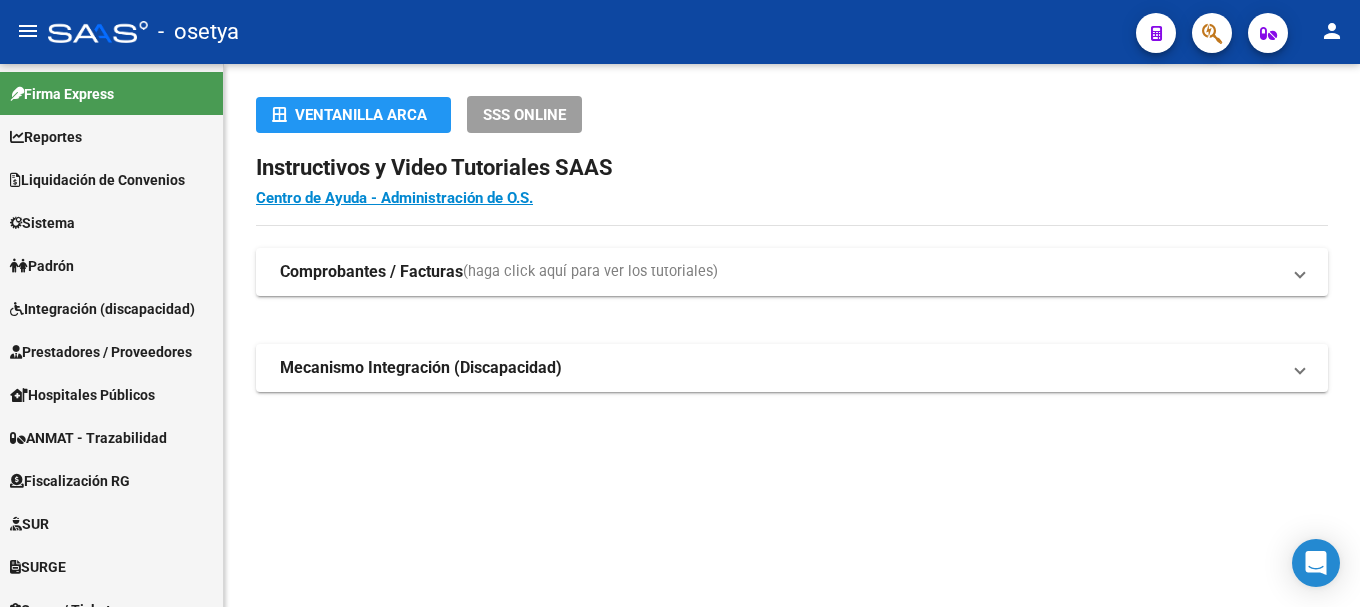 scroll, scrollTop: 0, scrollLeft: 0, axis: both 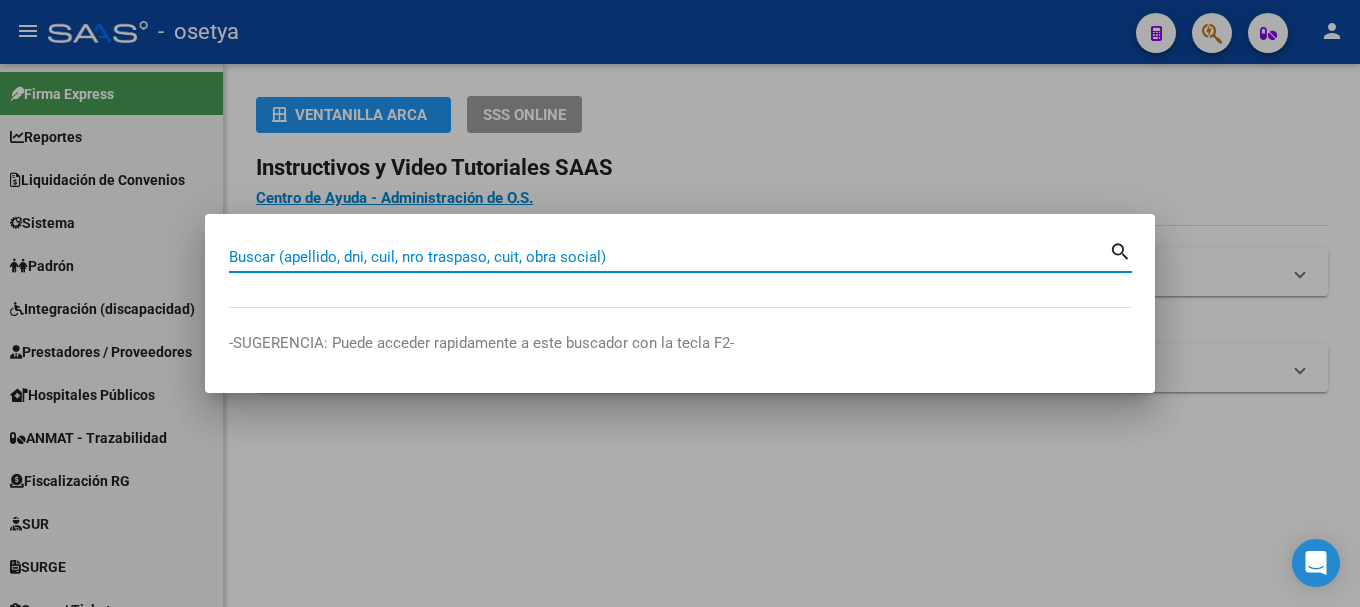 paste on "46429725" 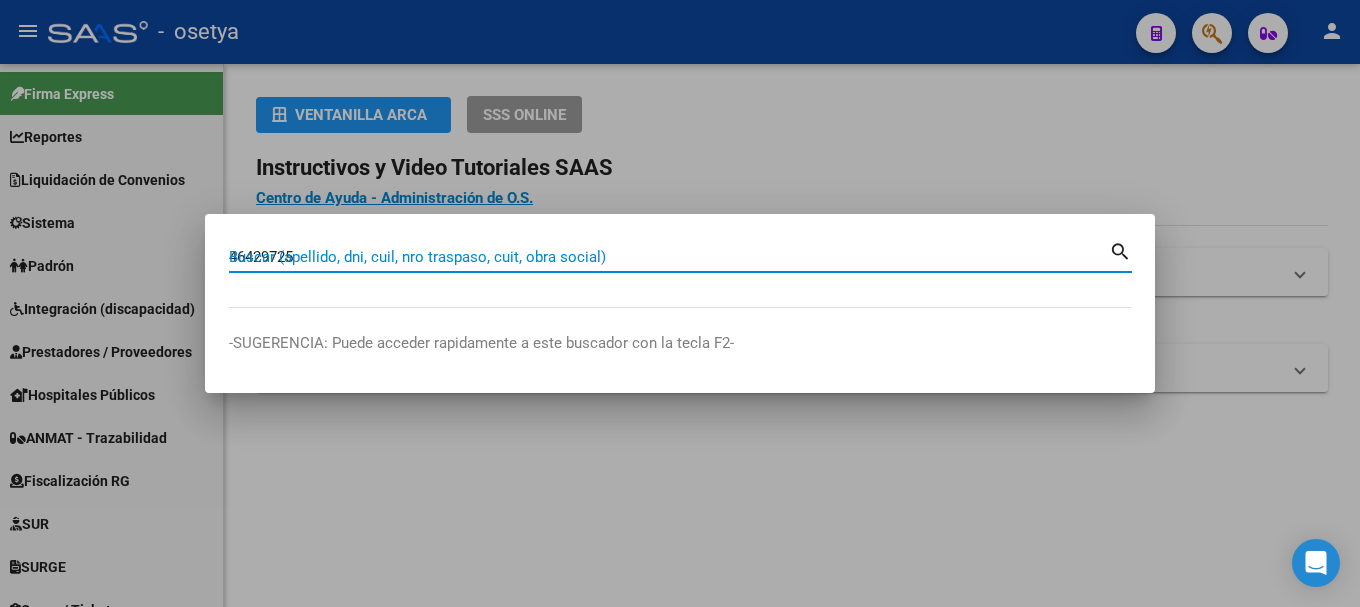 type on "46429725" 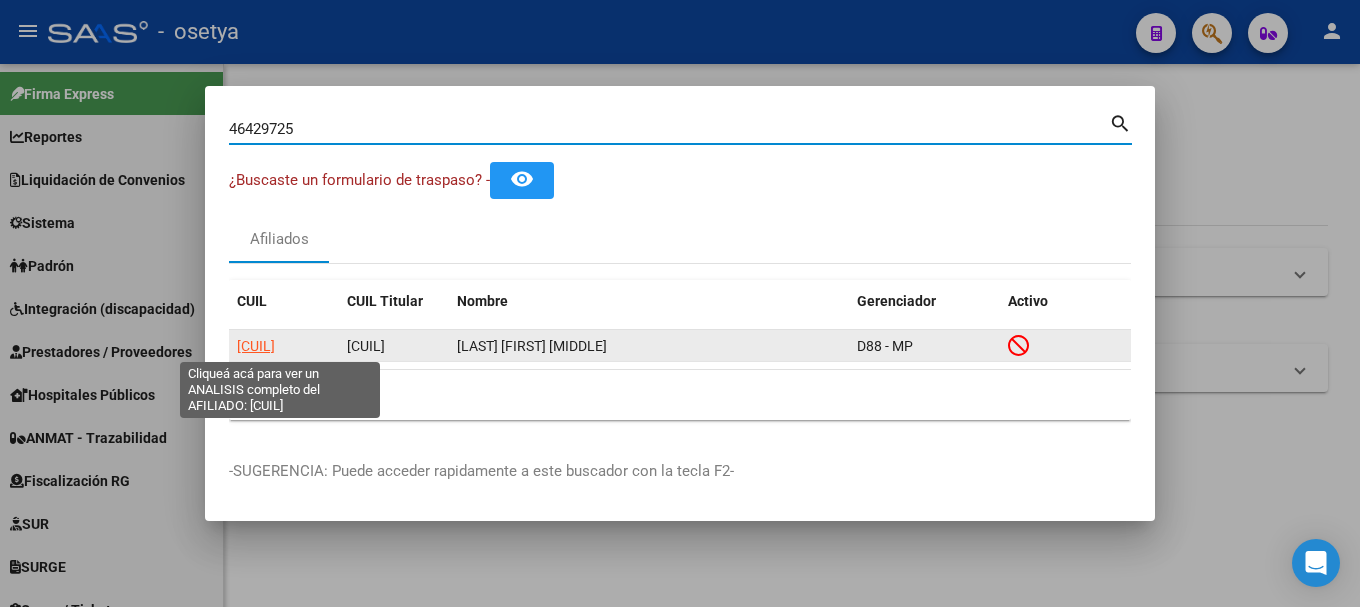 click on "[CUIL]" 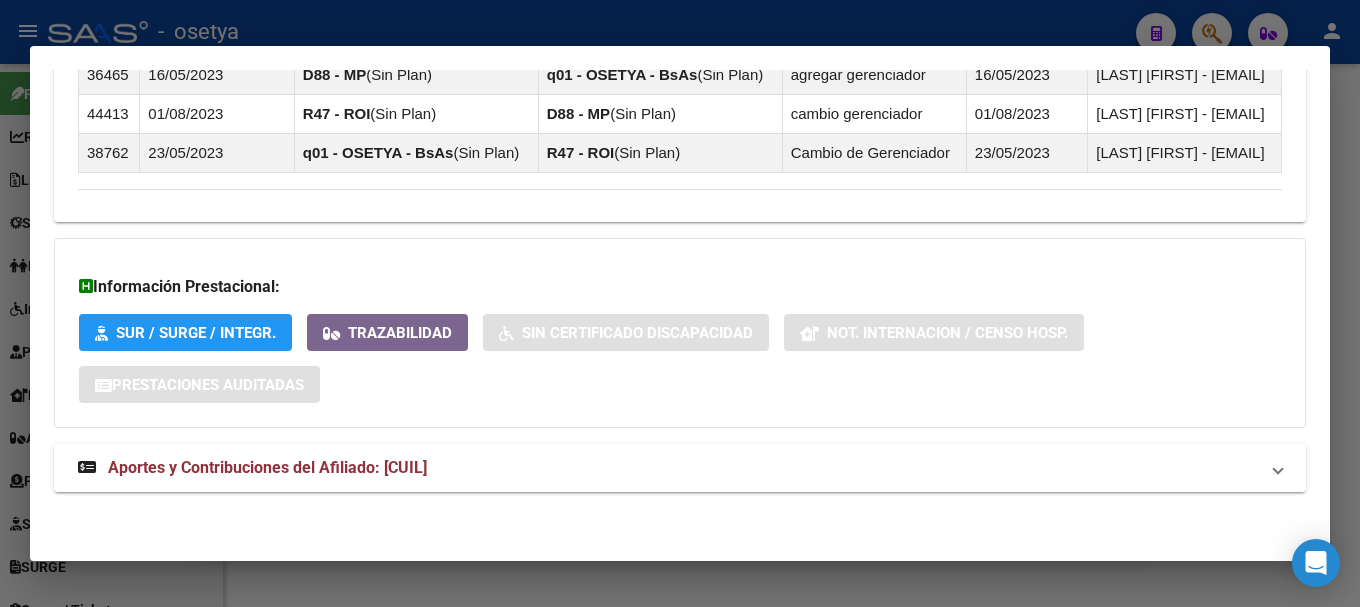 drag, startPoint x: 564, startPoint y: 481, endPoint x: 586, endPoint y: 462, distance: 29.068884 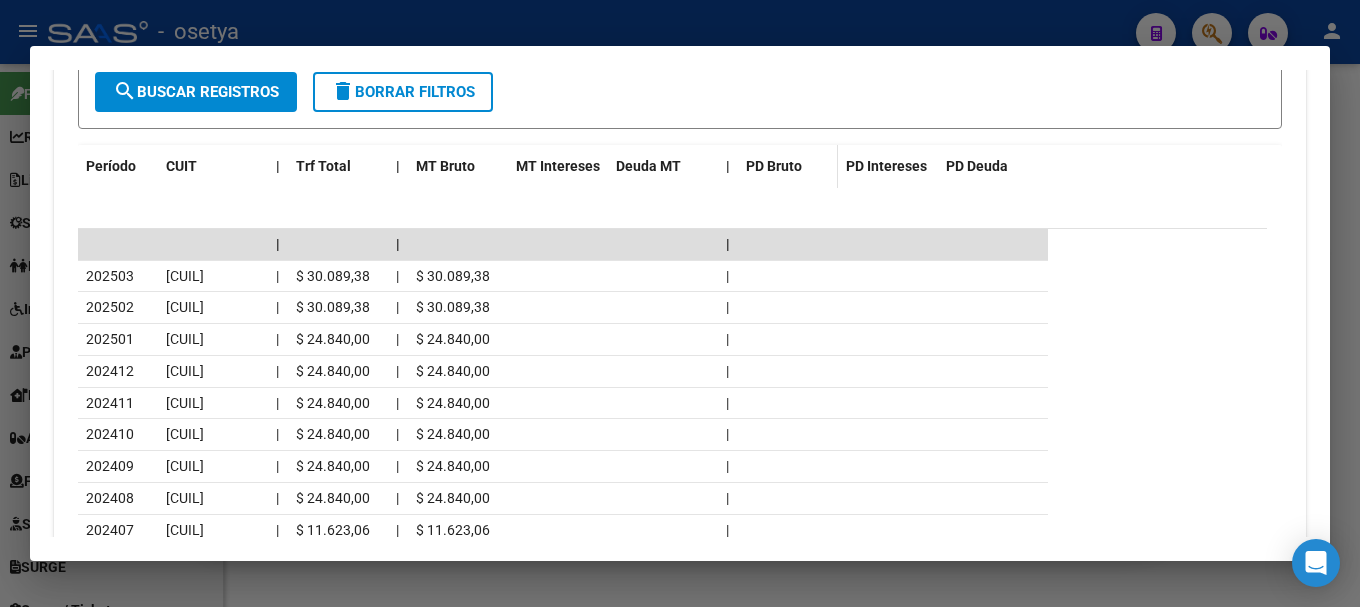 scroll, scrollTop: 2100, scrollLeft: 0, axis: vertical 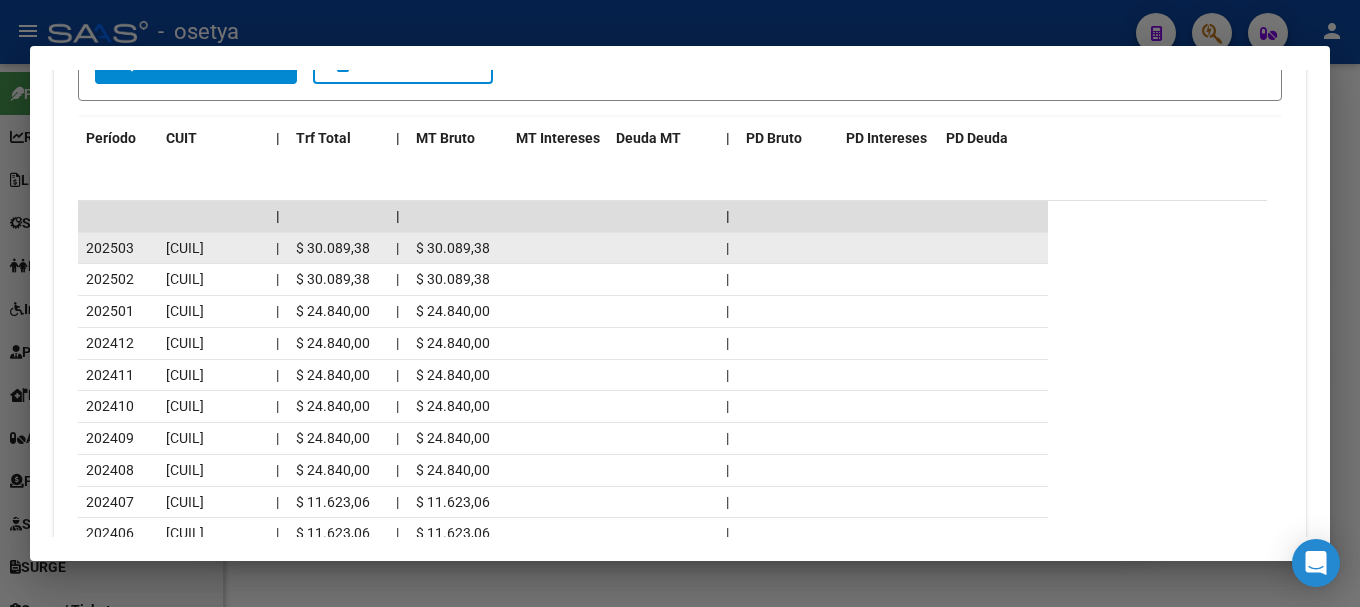 click on "27464297257" 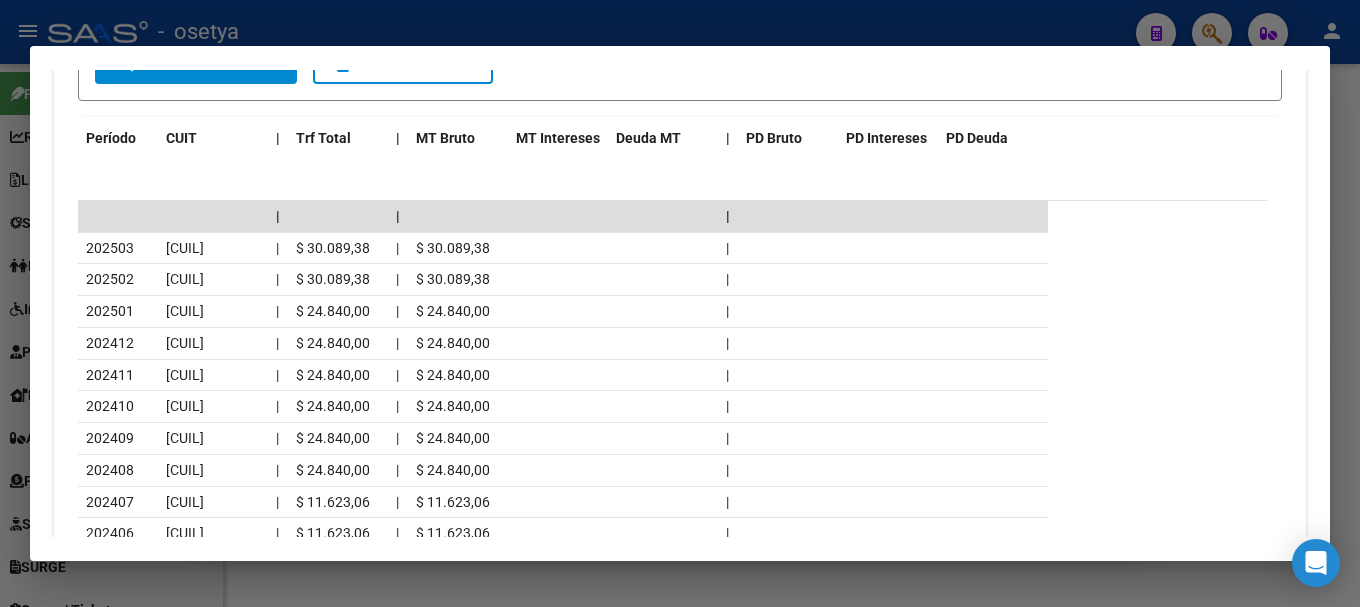 copy on "27464297257" 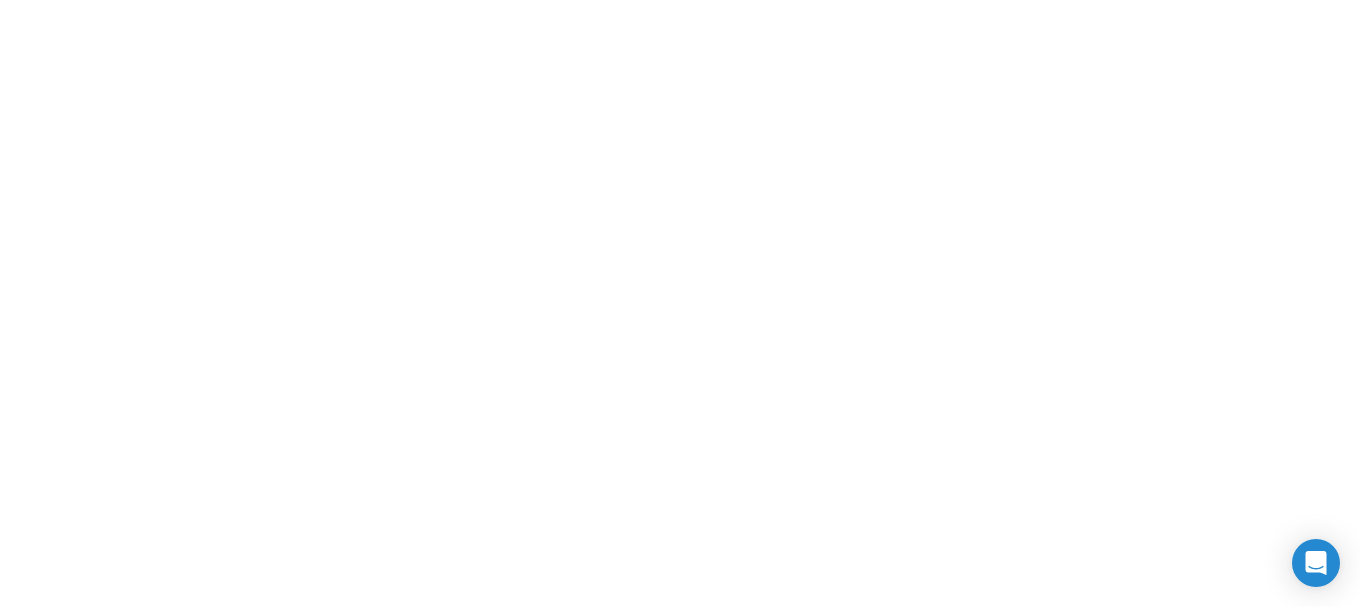 scroll, scrollTop: 0, scrollLeft: 0, axis: both 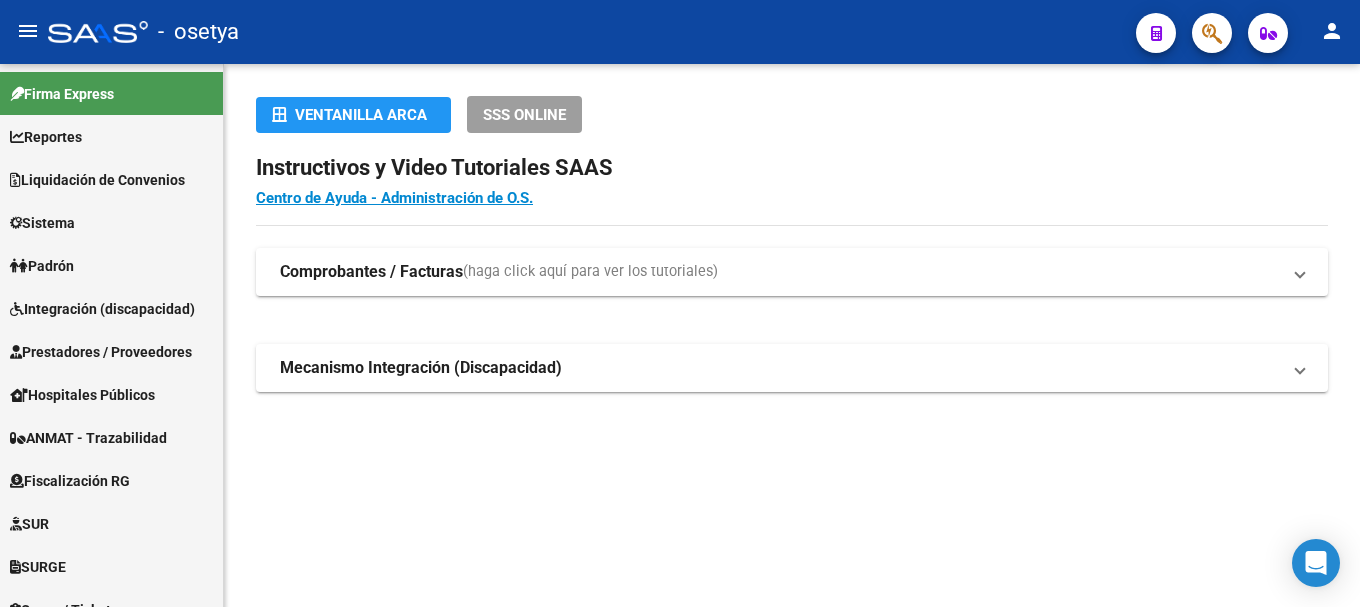 click 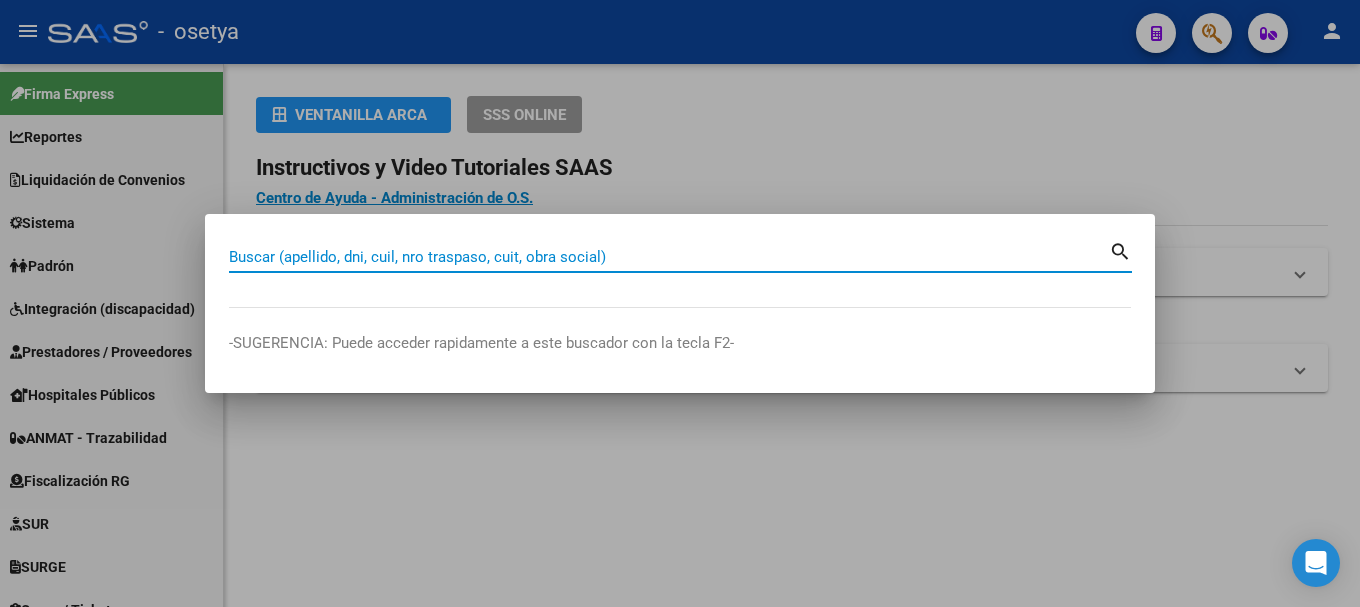 paste on "27241693754" 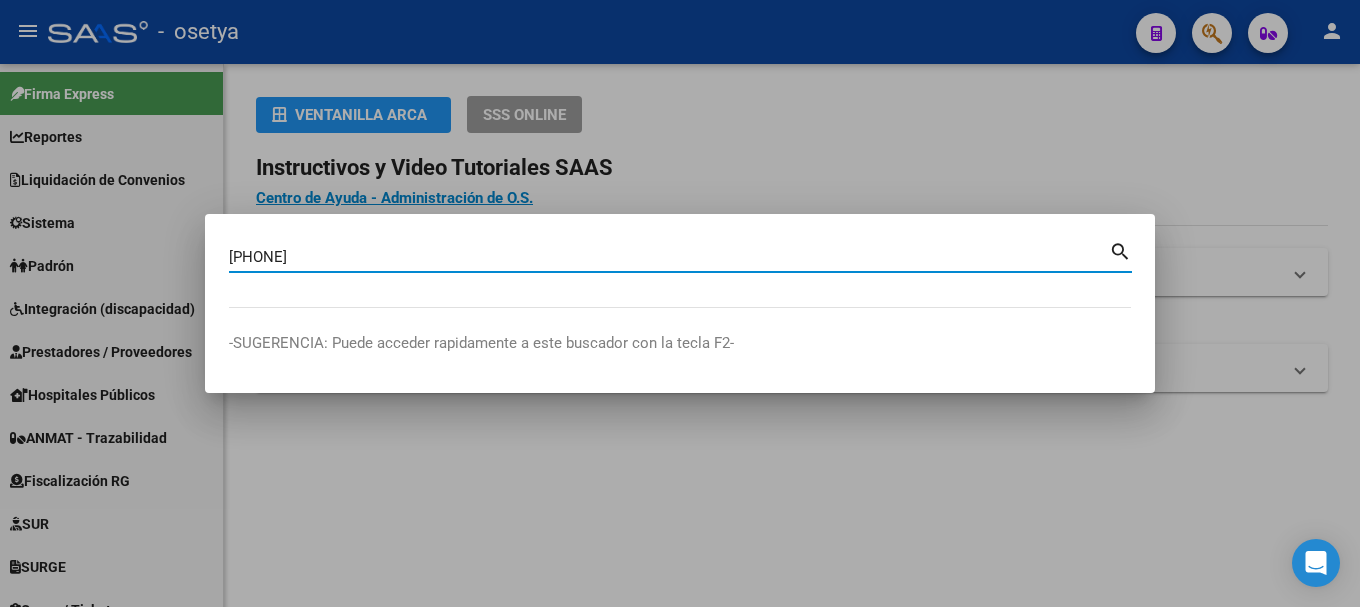 type on "27241693754" 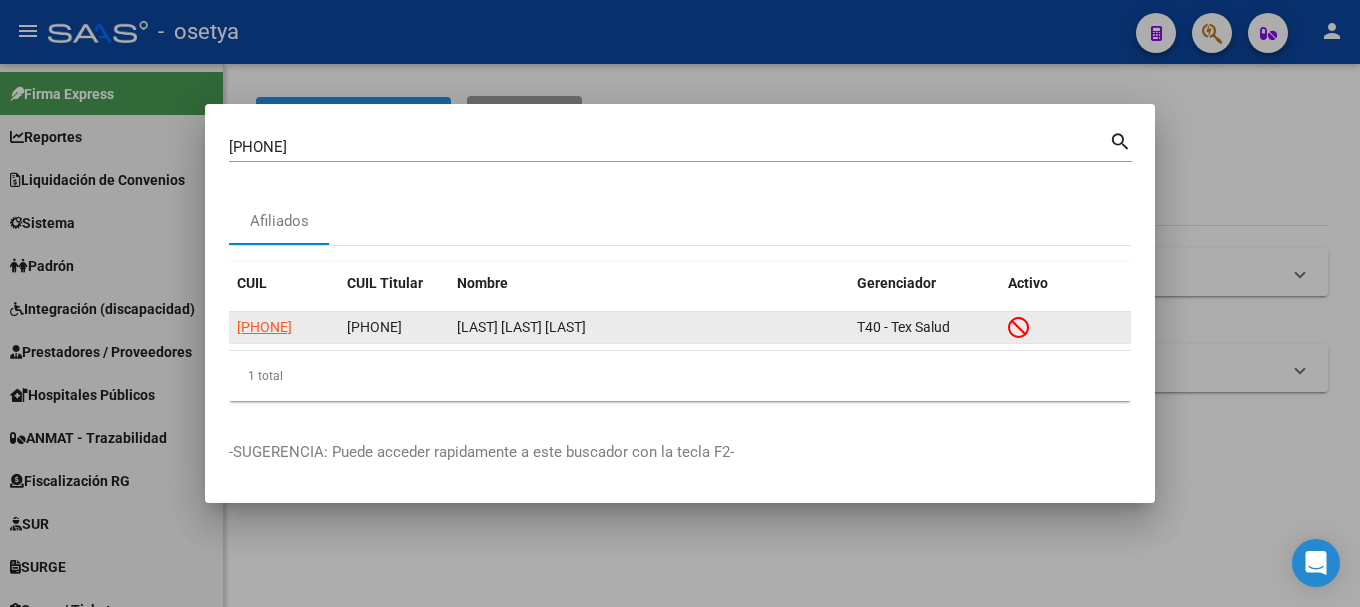 click on "27241693754" 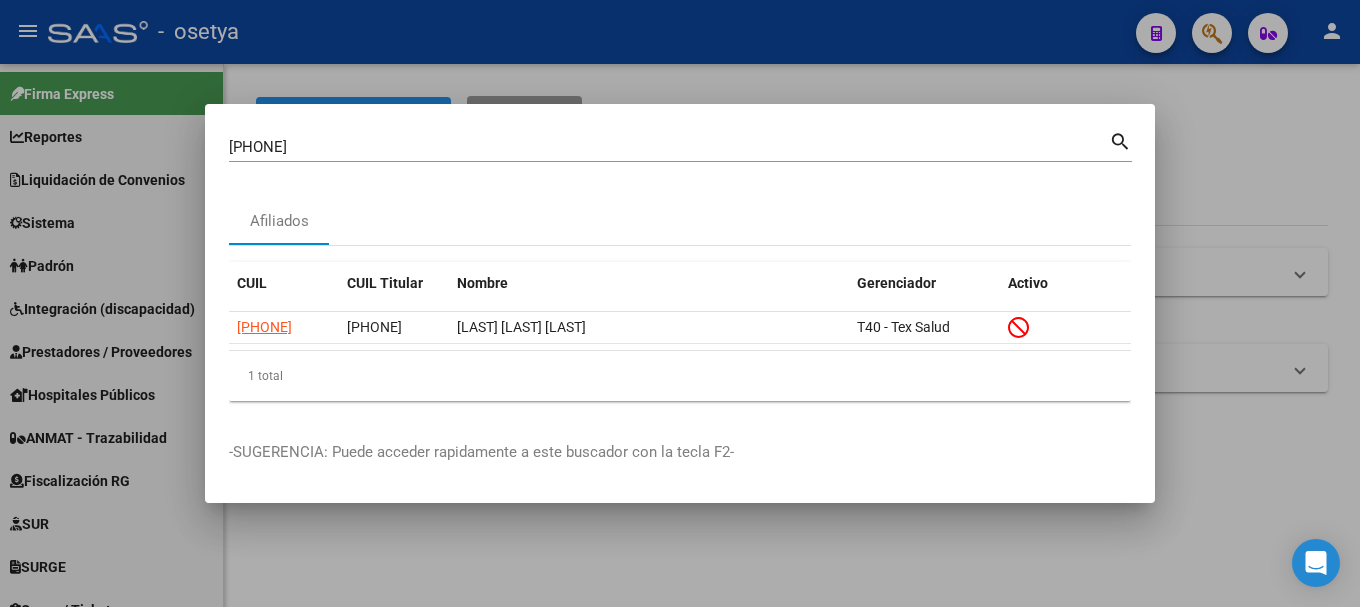 copy on "27241693754" 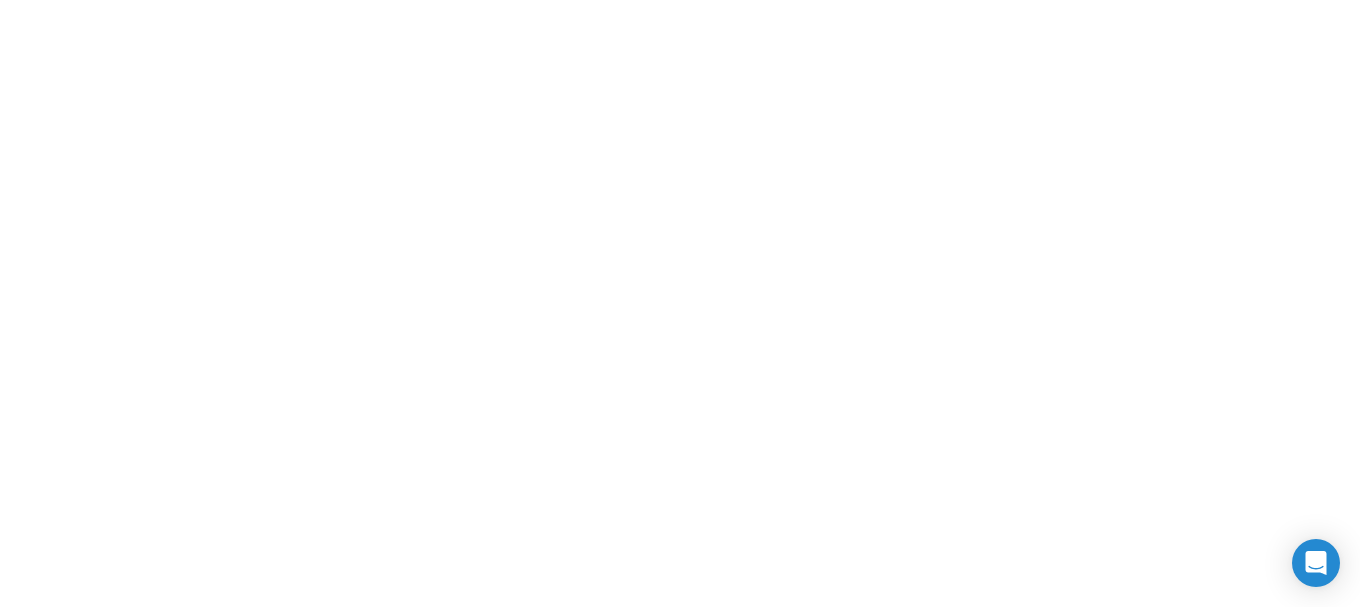 scroll, scrollTop: 0, scrollLeft: 0, axis: both 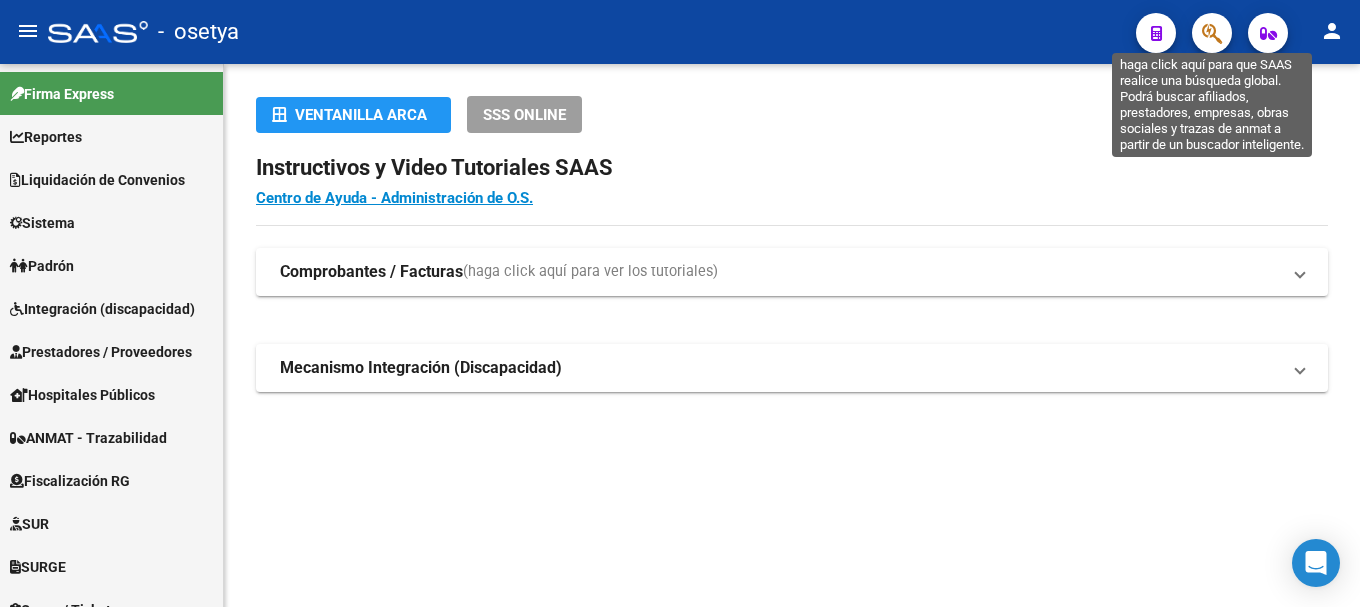 click 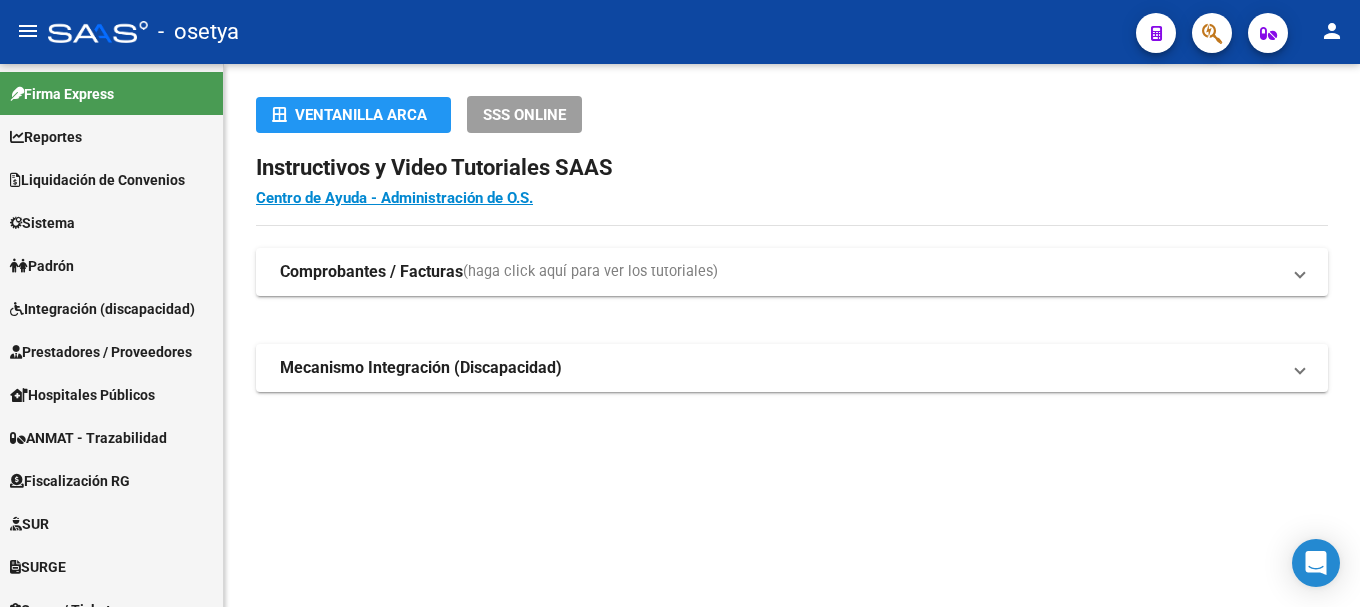 scroll, scrollTop: 0, scrollLeft: 0, axis: both 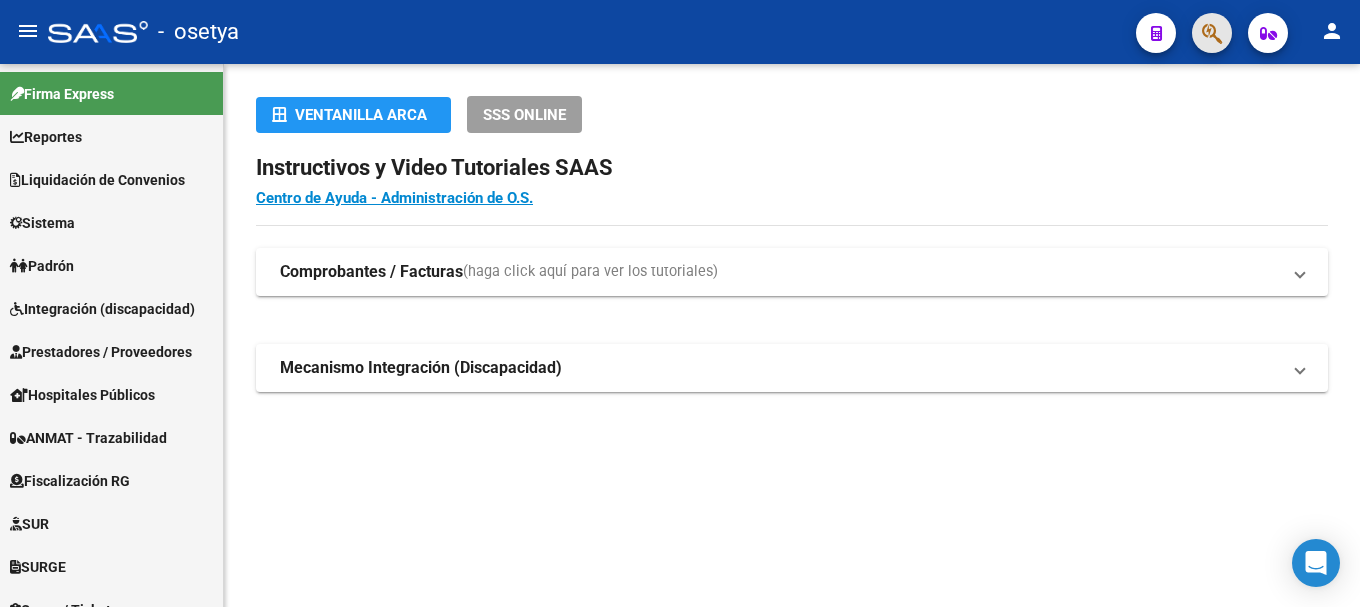 click 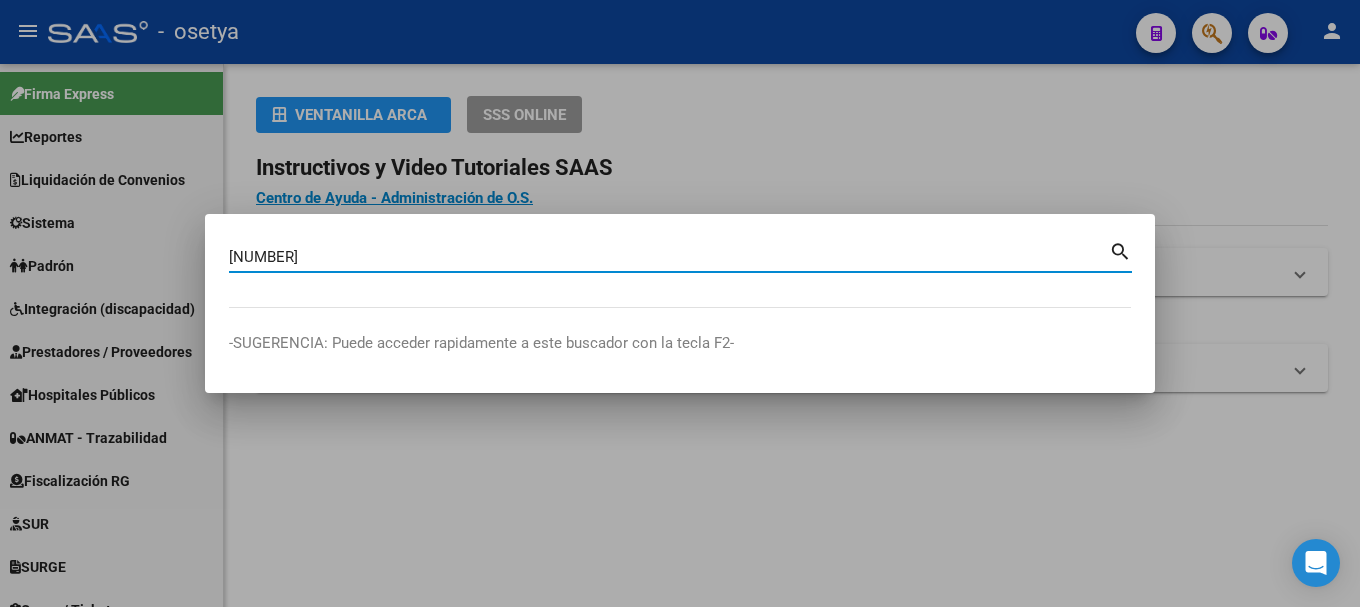 type on "36751709" 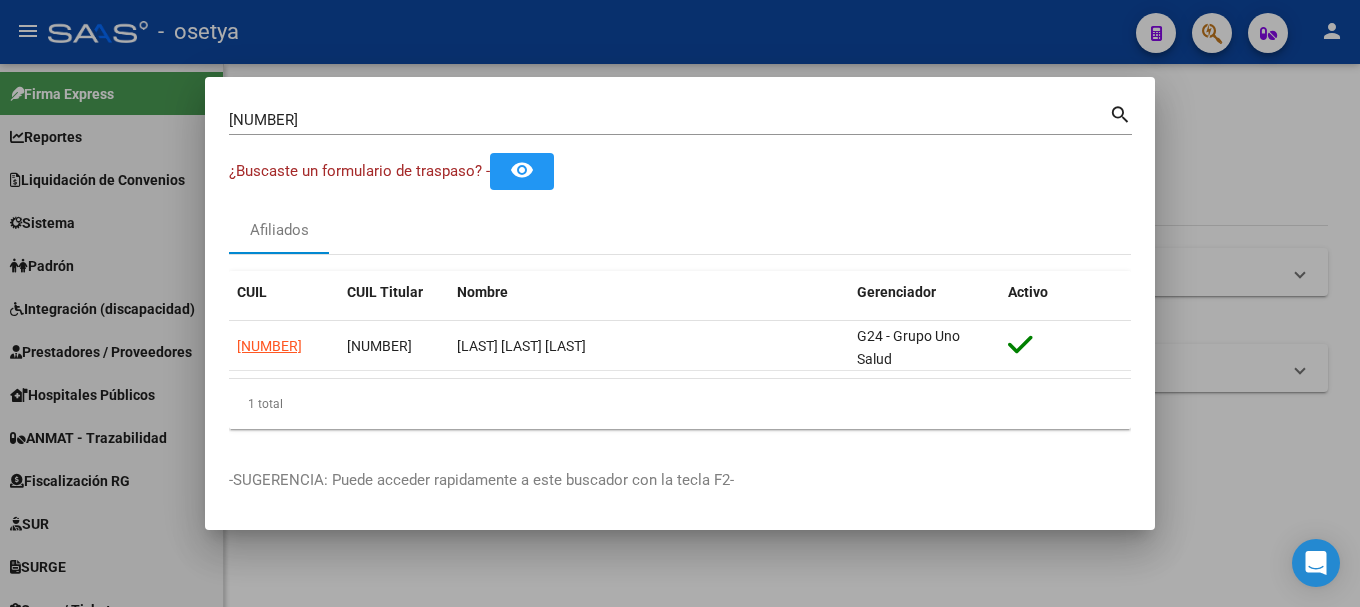 click at bounding box center [680, 303] 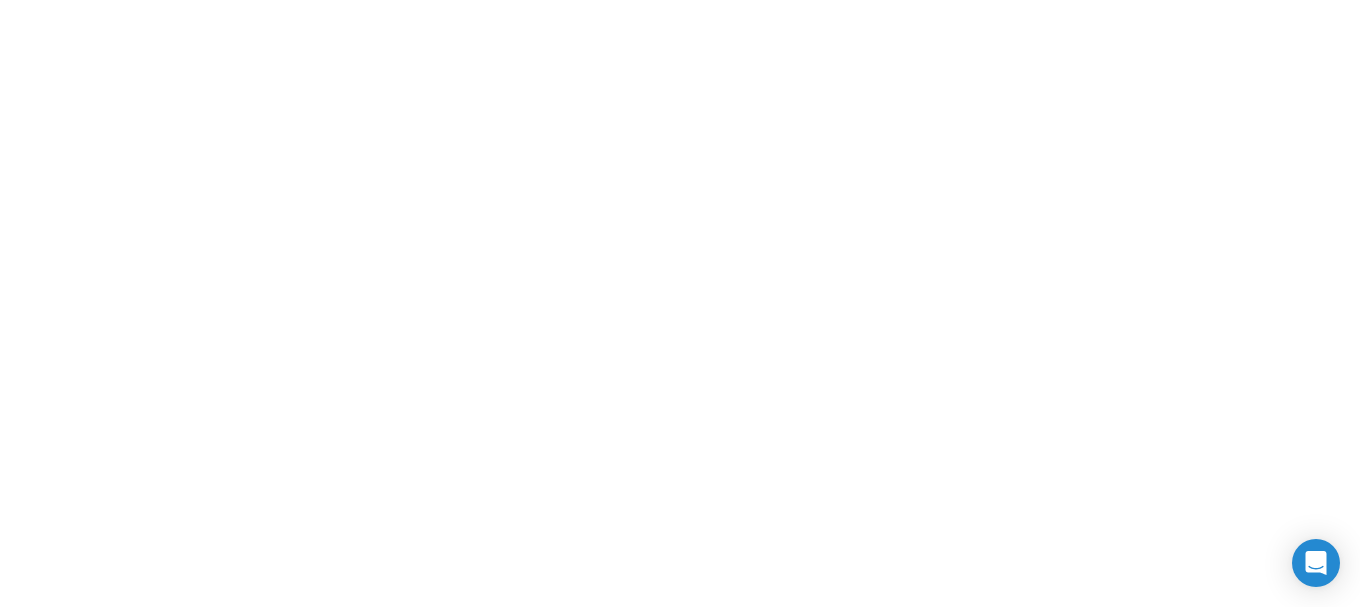 scroll, scrollTop: 0, scrollLeft: 0, axis: both 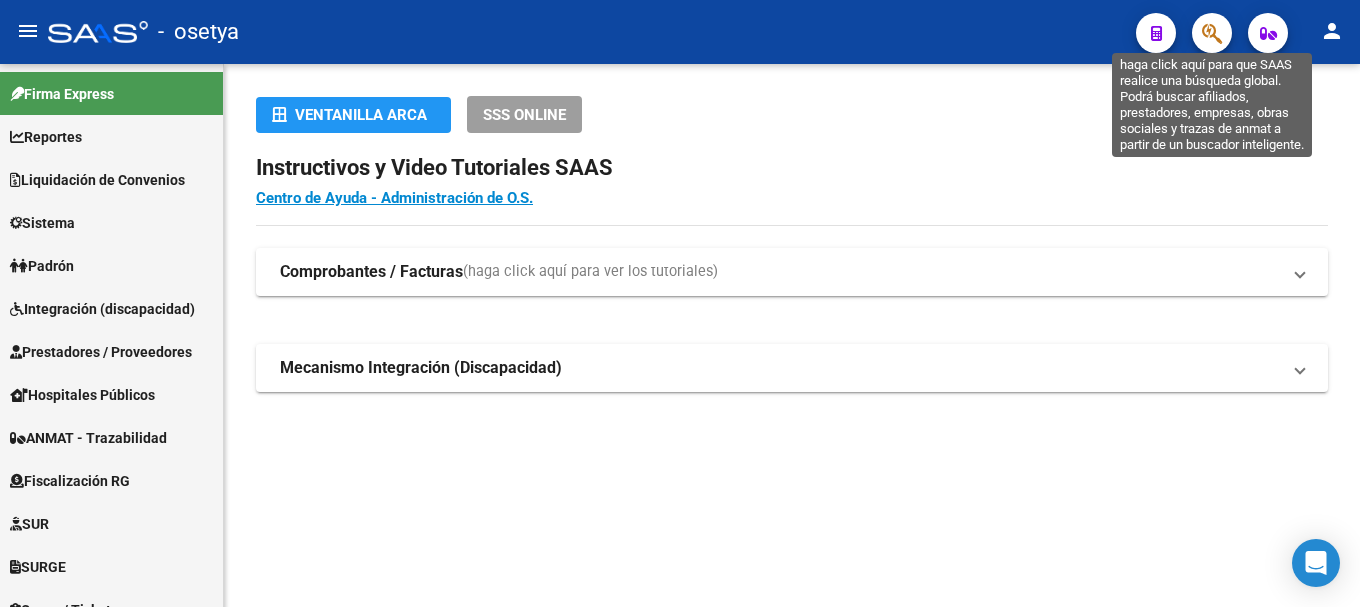 click 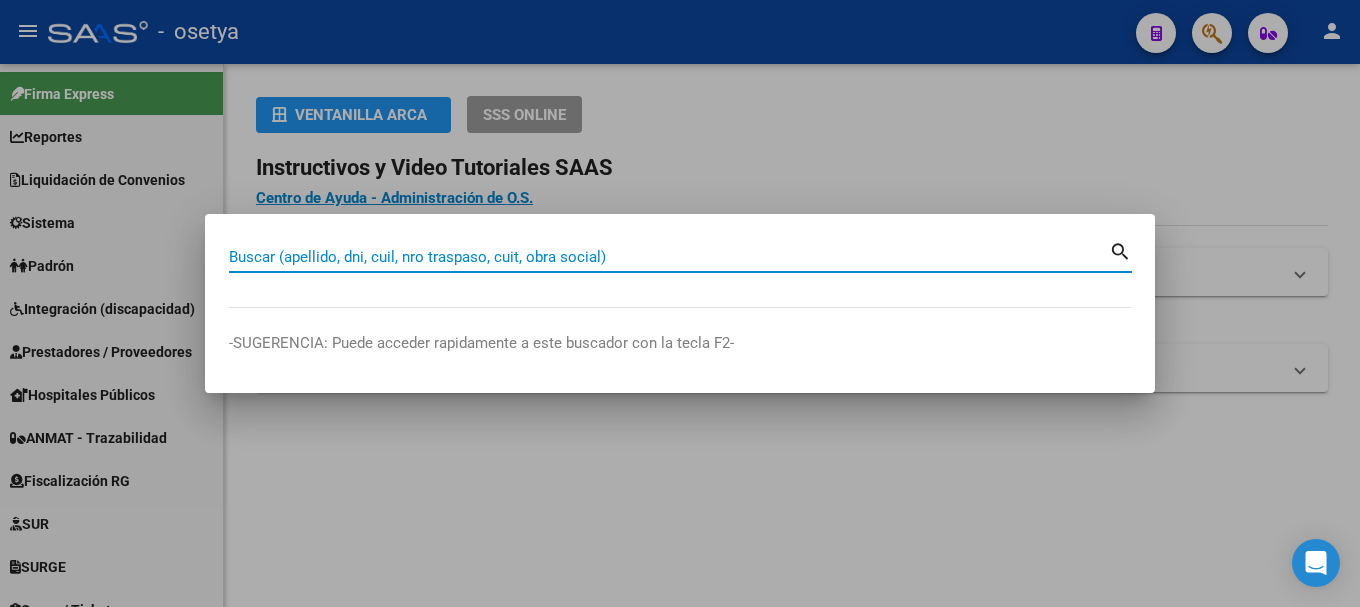 paste on "28743419" 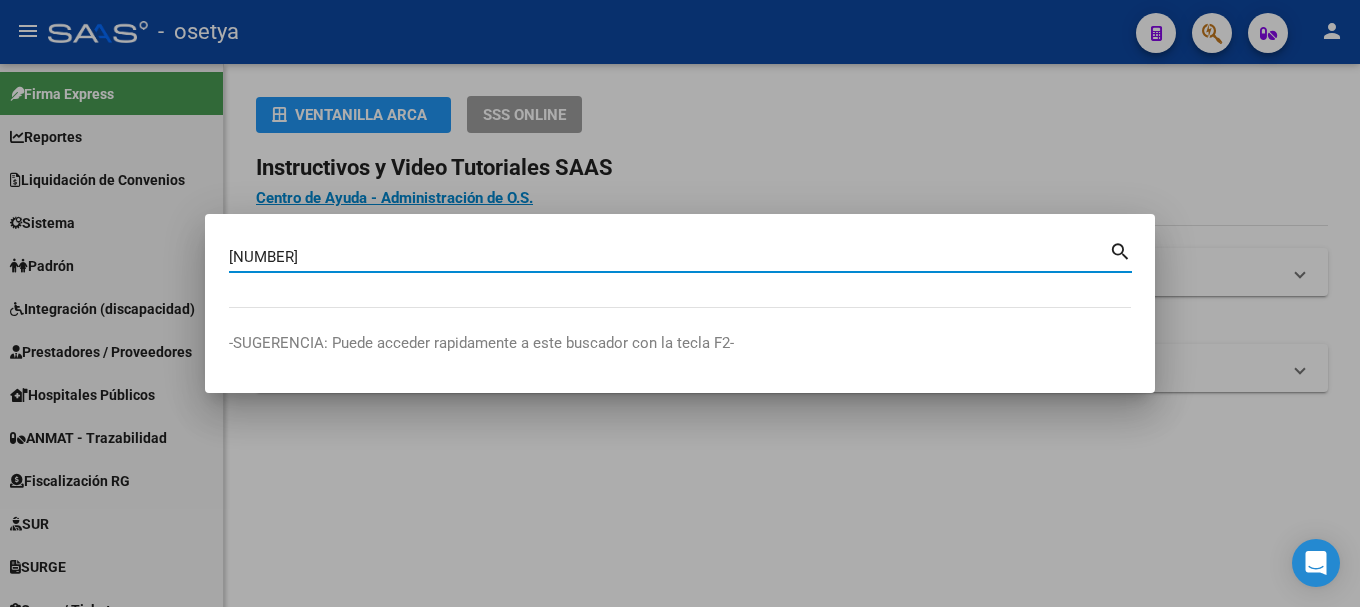 type on "28743419" 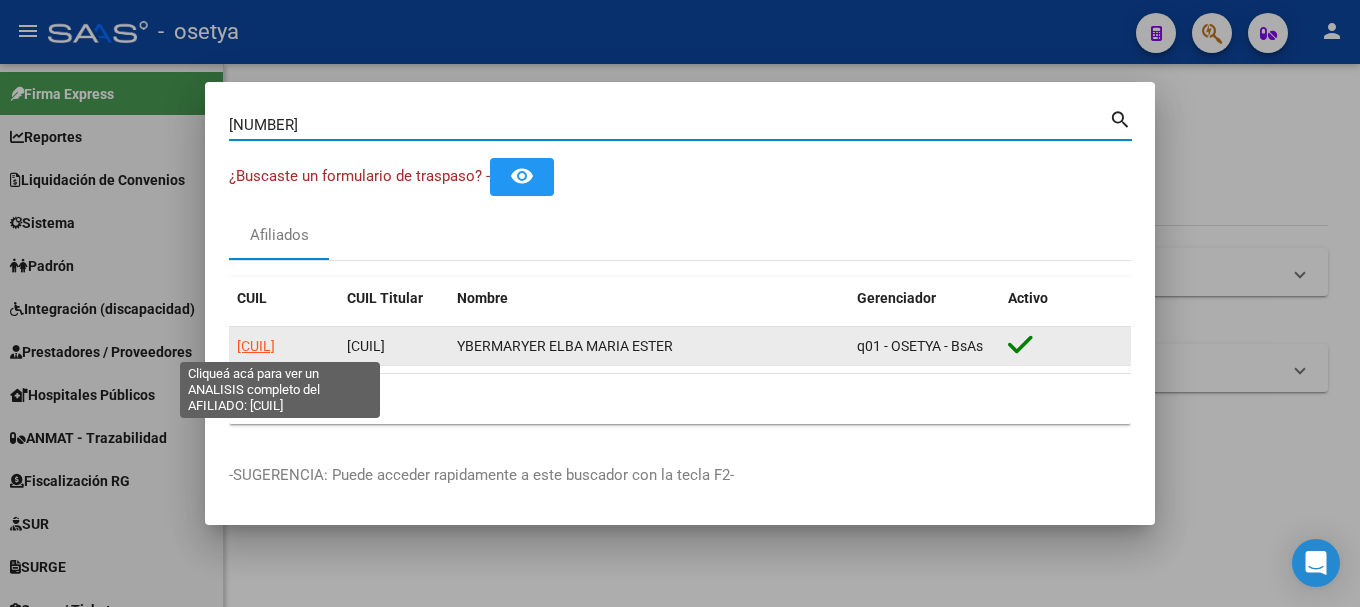 click on "27287434192" 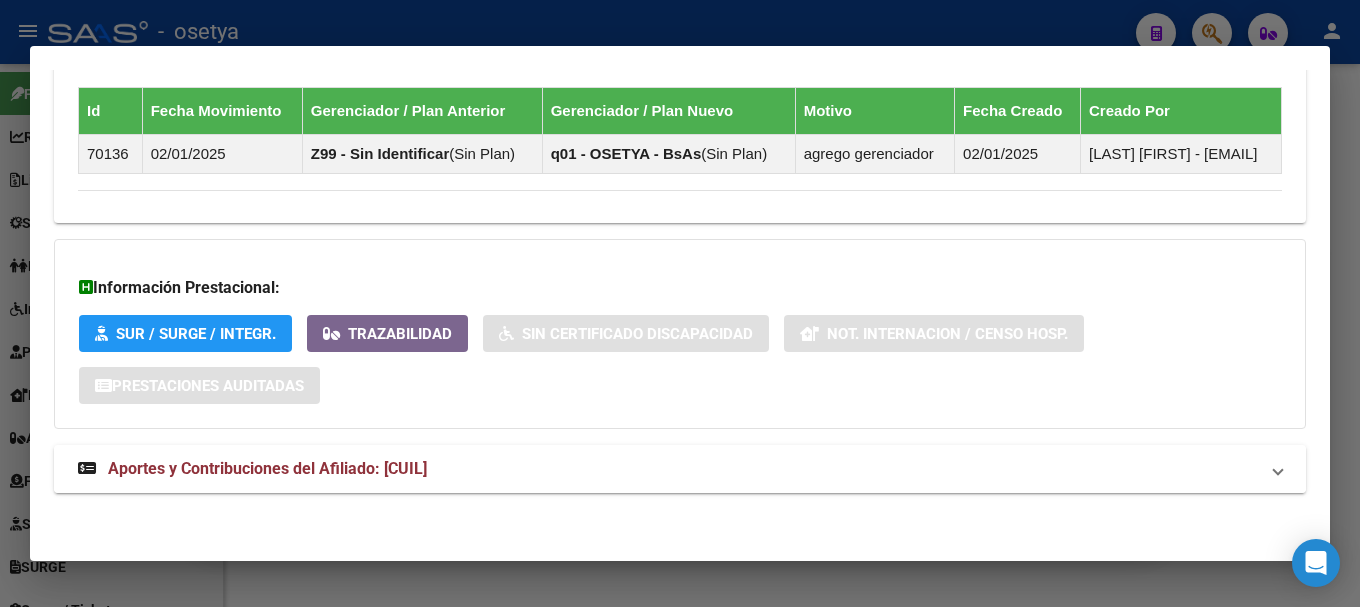 click on "Aportes y Contribuciones del Afiliado: 27287434192" at bounding box center (668, 469) 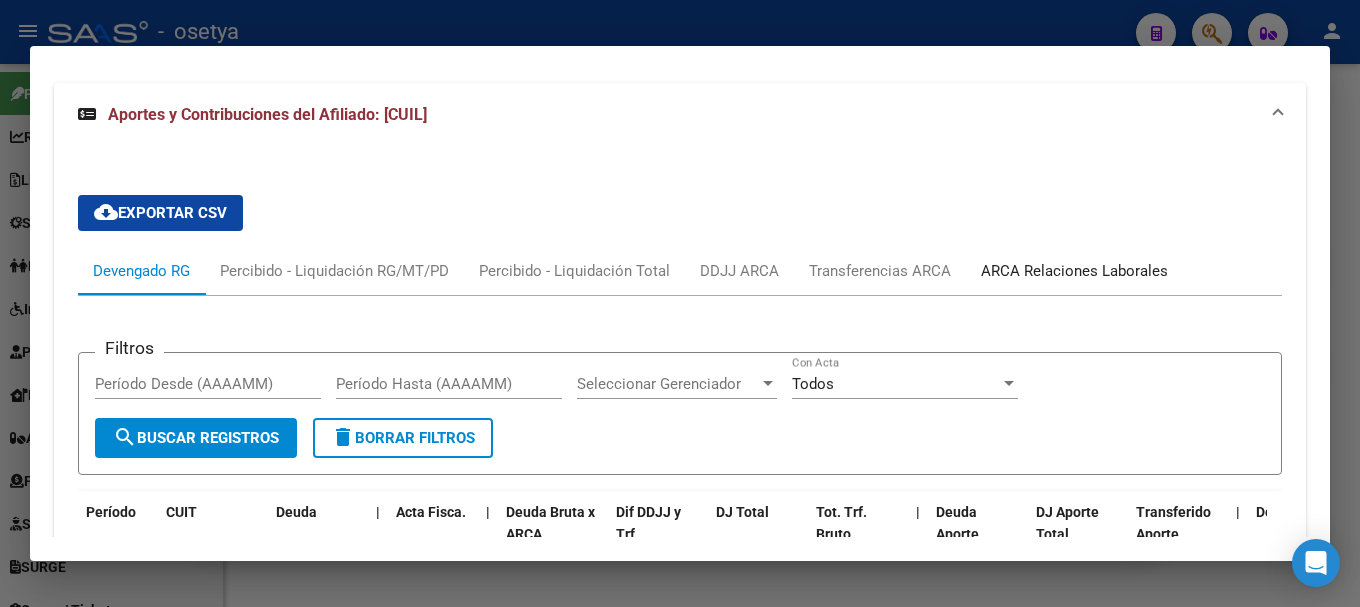 click on "ARCA Relaciones Laborales" at bounding box center [1074, 271] 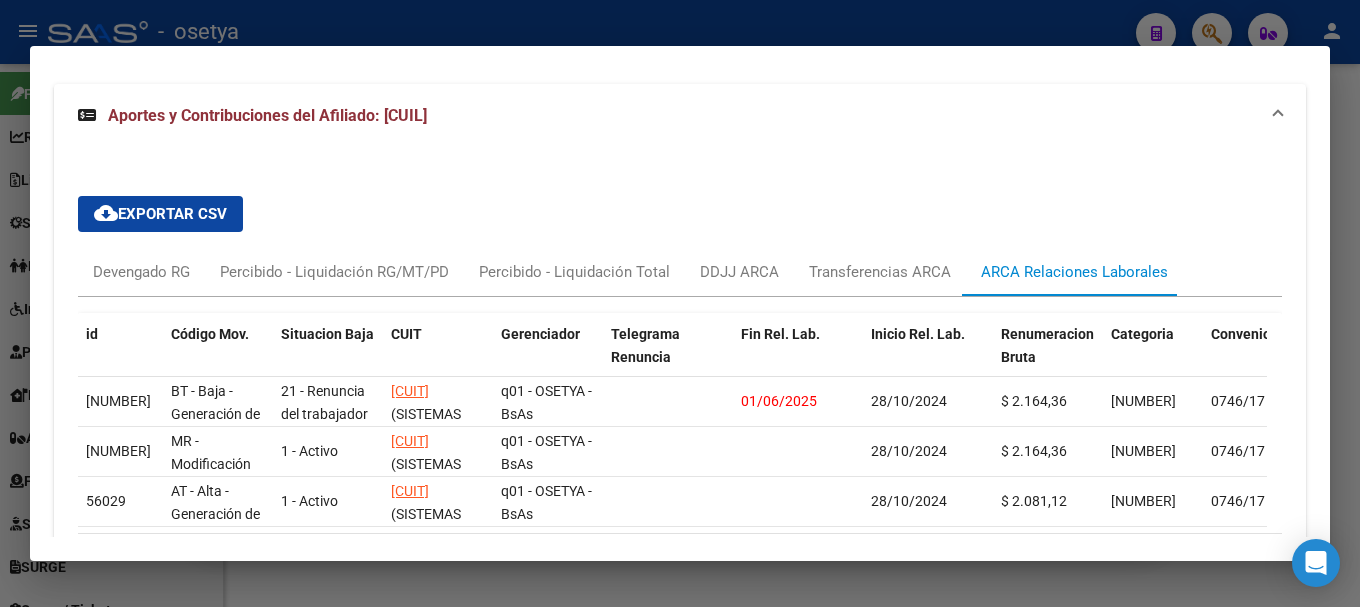 scroll, scrollTop: 1591, scrollLeft: 0, axis: vertical 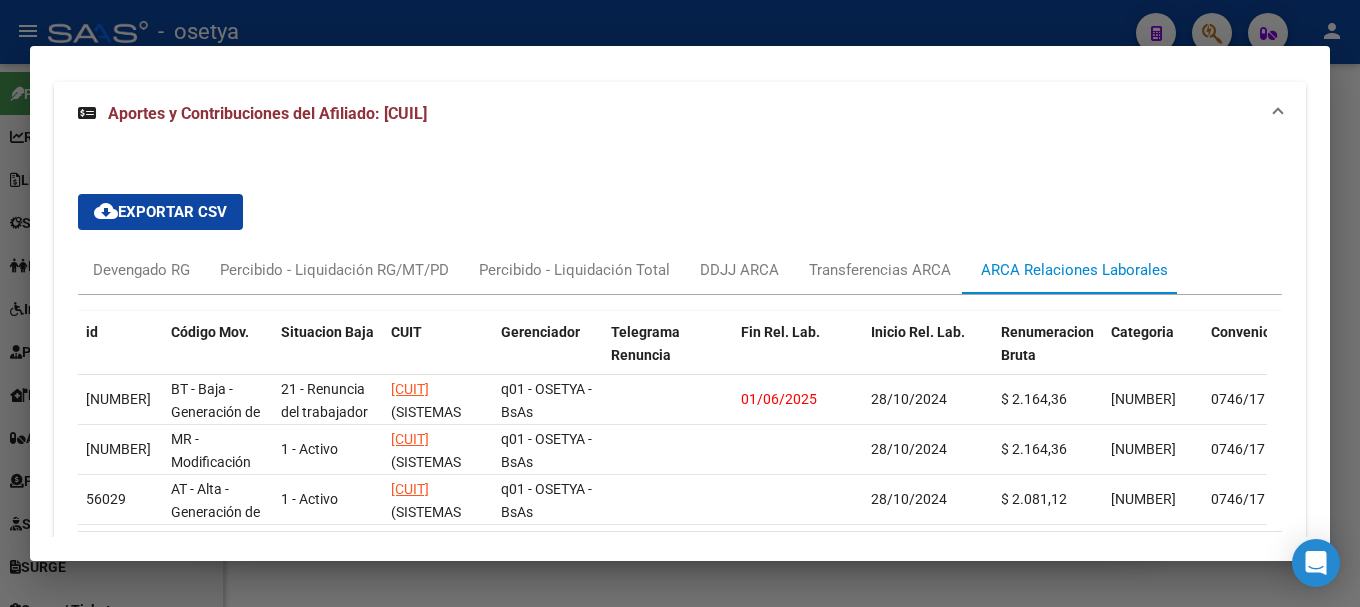 click at bounding box center (680, 303) 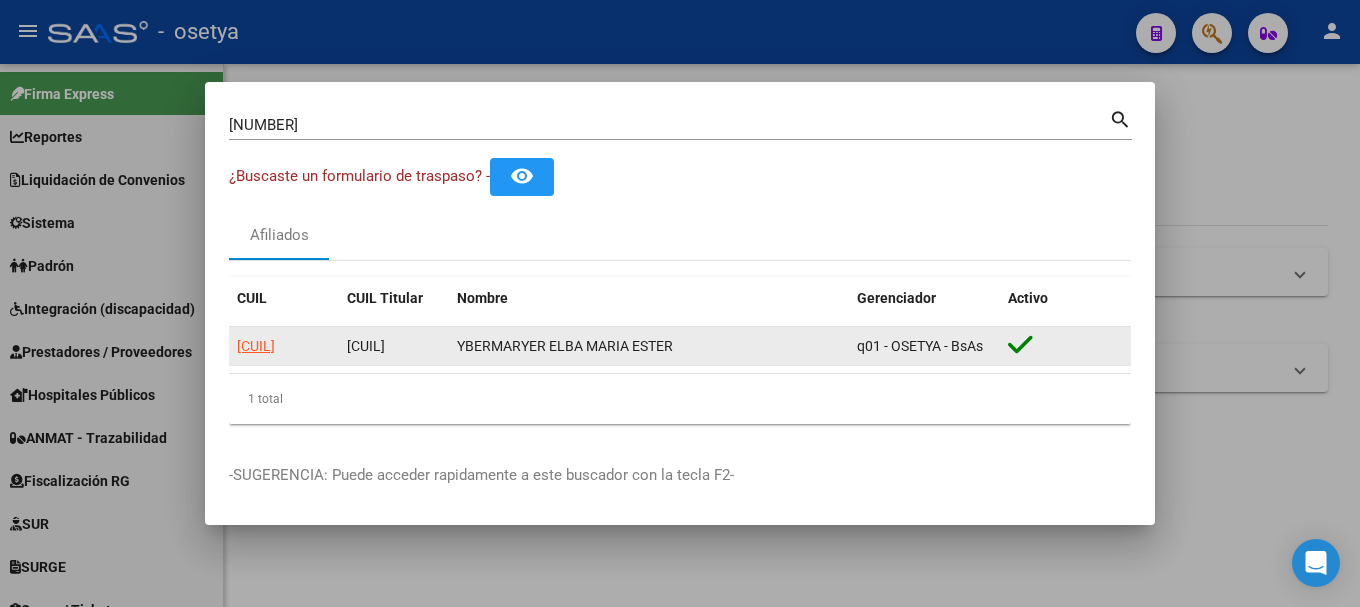 click on "27287434192" 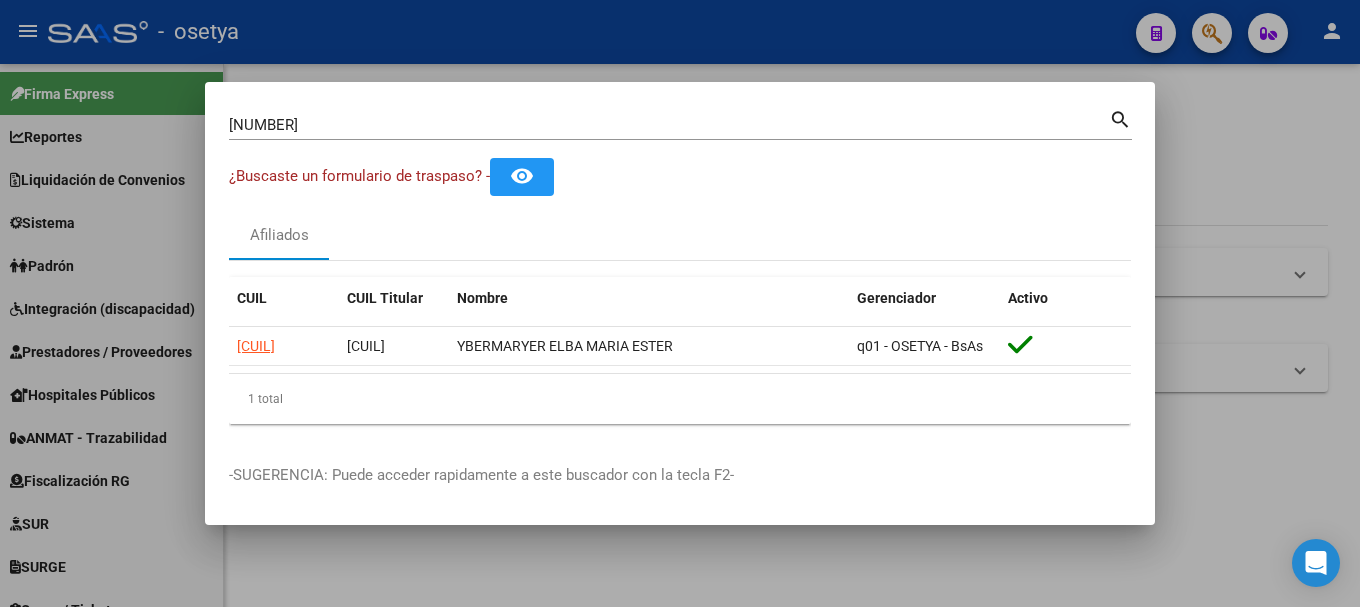 copy on "27287434192" 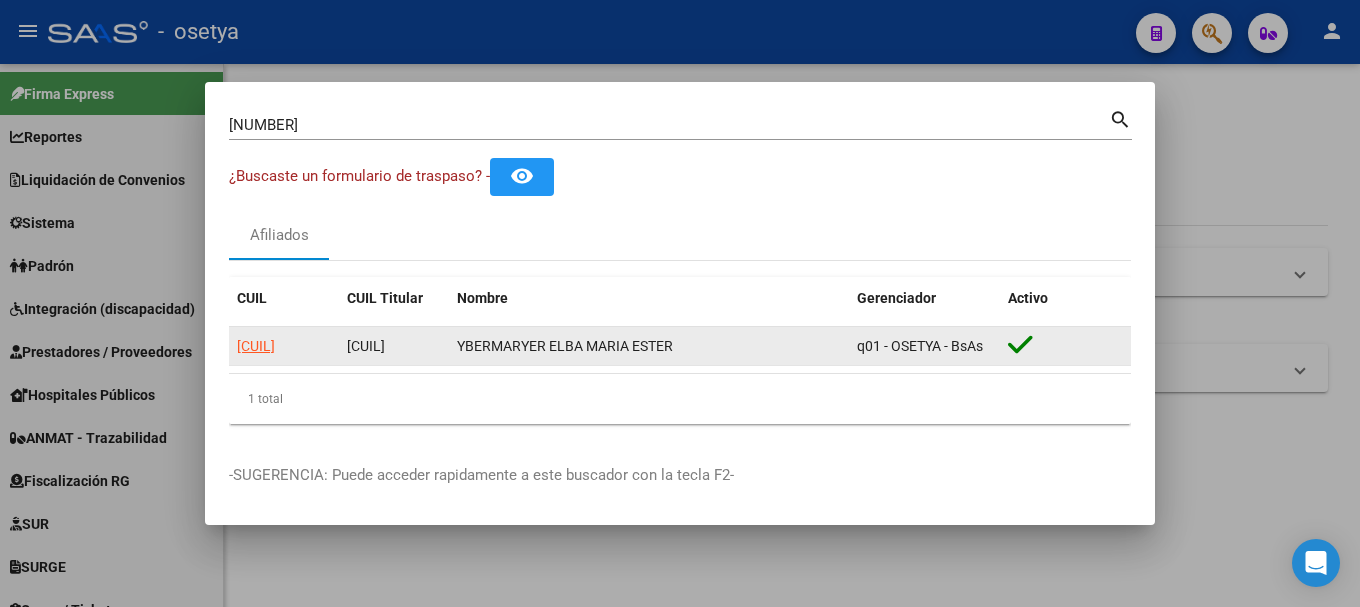 click on "27287434192" 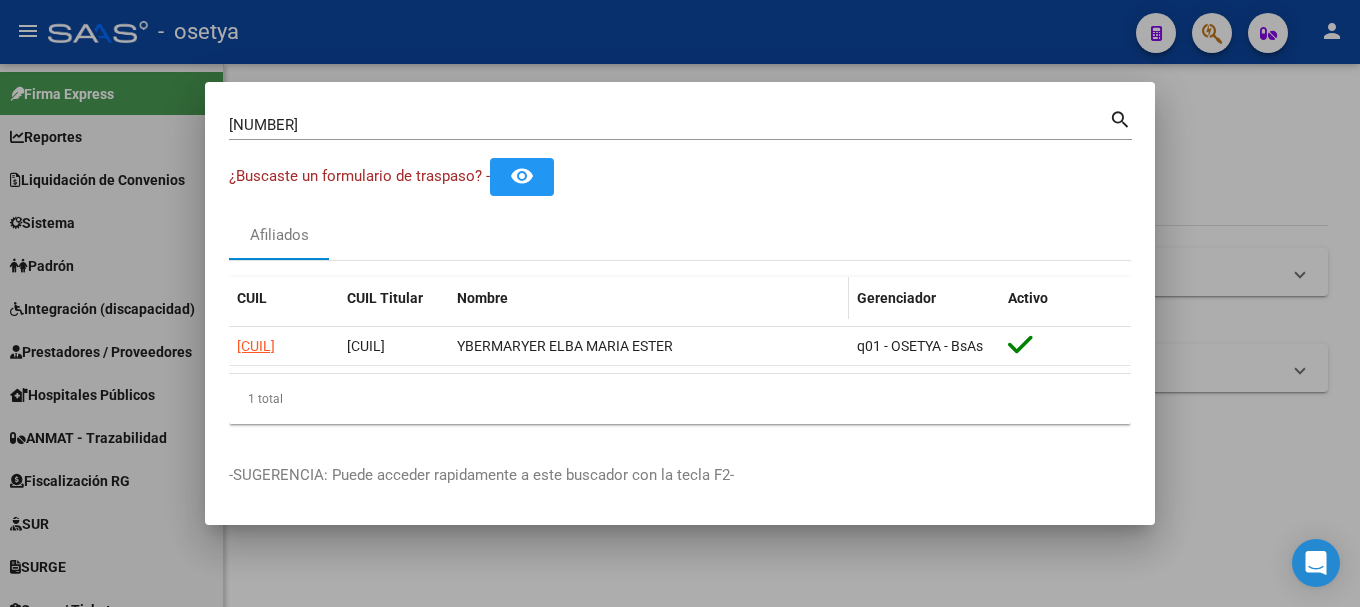 drag, startPoint x: 474, startPoint y: 345, endPoint x: 550, endPoint y: 283, distance: 98.0816 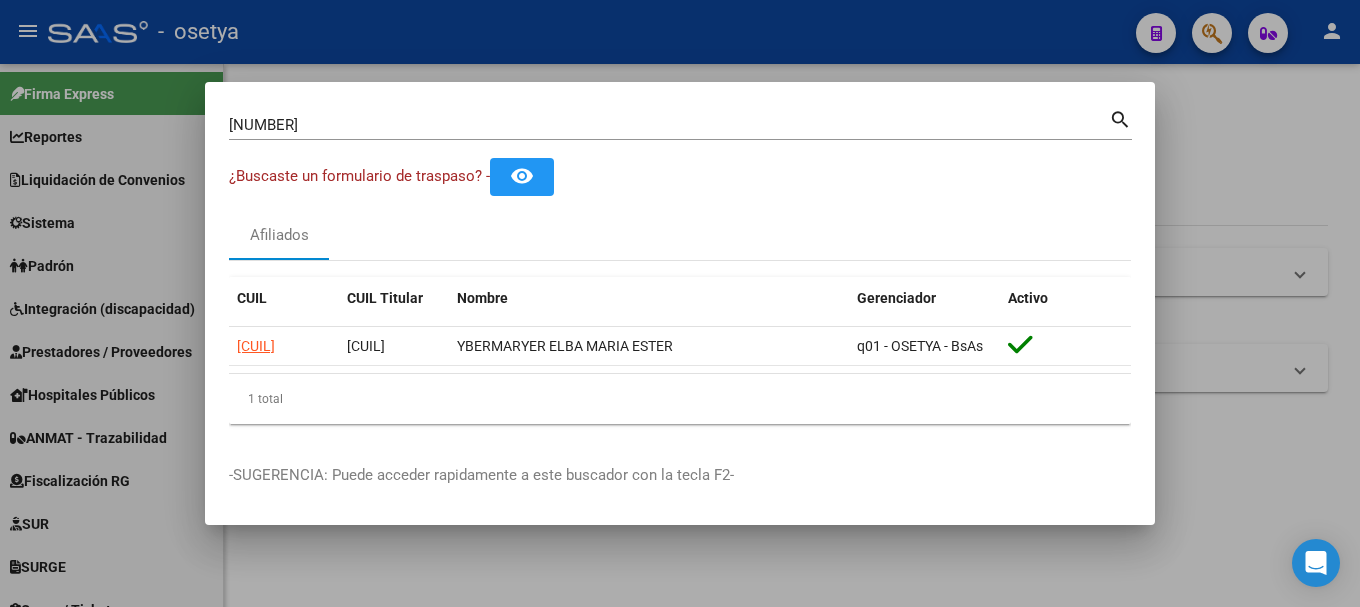 copy on "YBERMARYER" 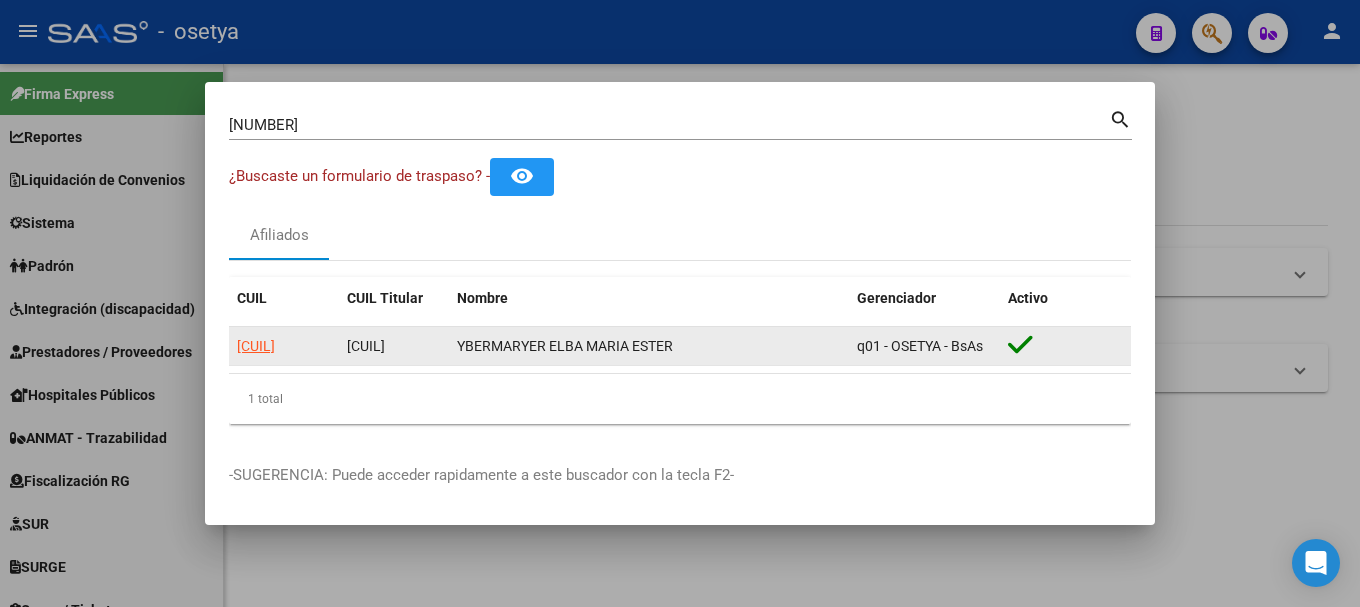 drag, startPoint x: 550, startPoint y: 376, endPoint x: 551, endPoint y: 358, distance: 18.027756 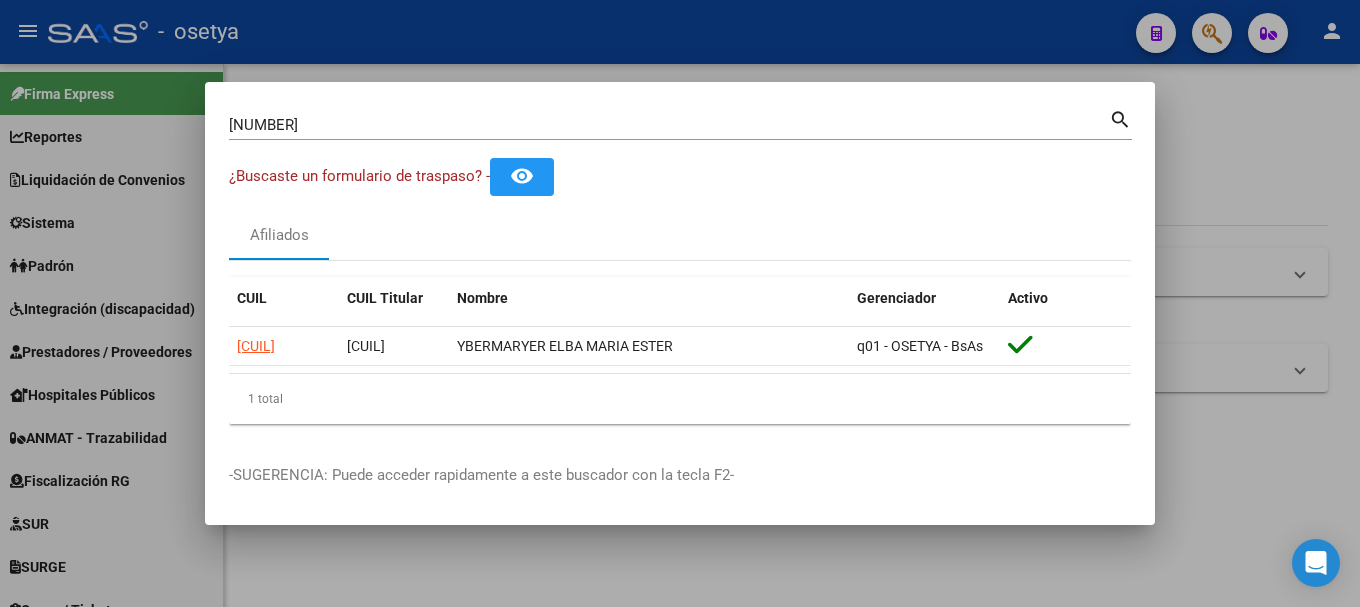 copy on "ELBA MARIA ESTER" 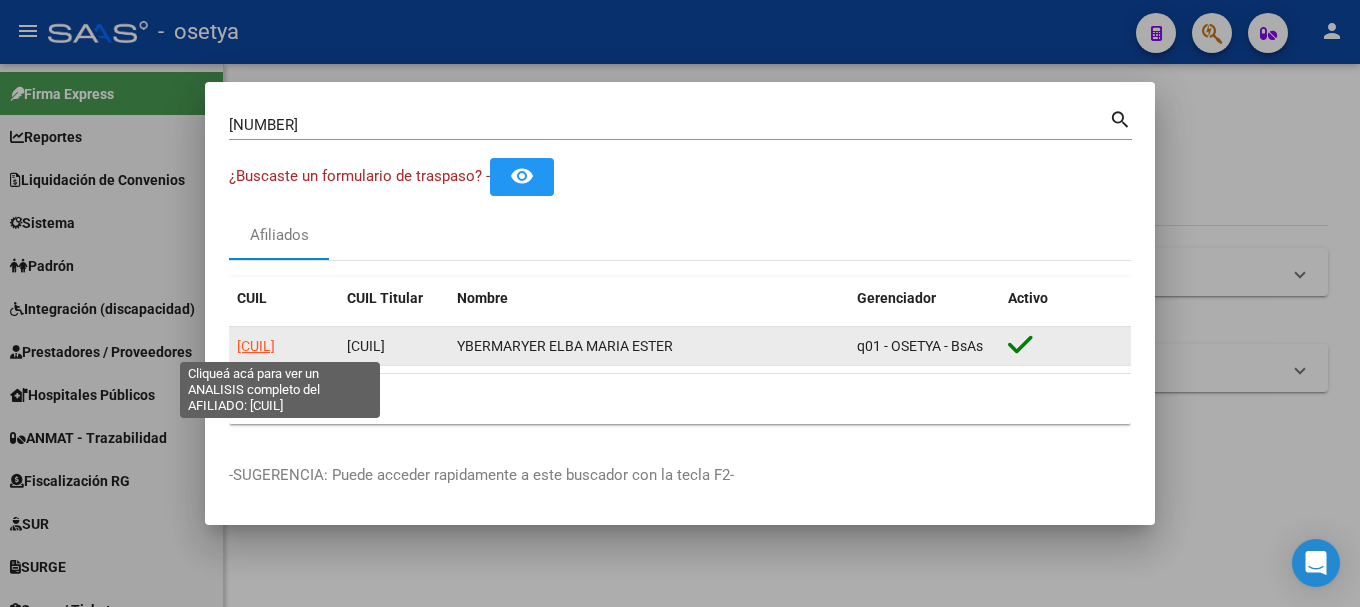 click on "27287434192" 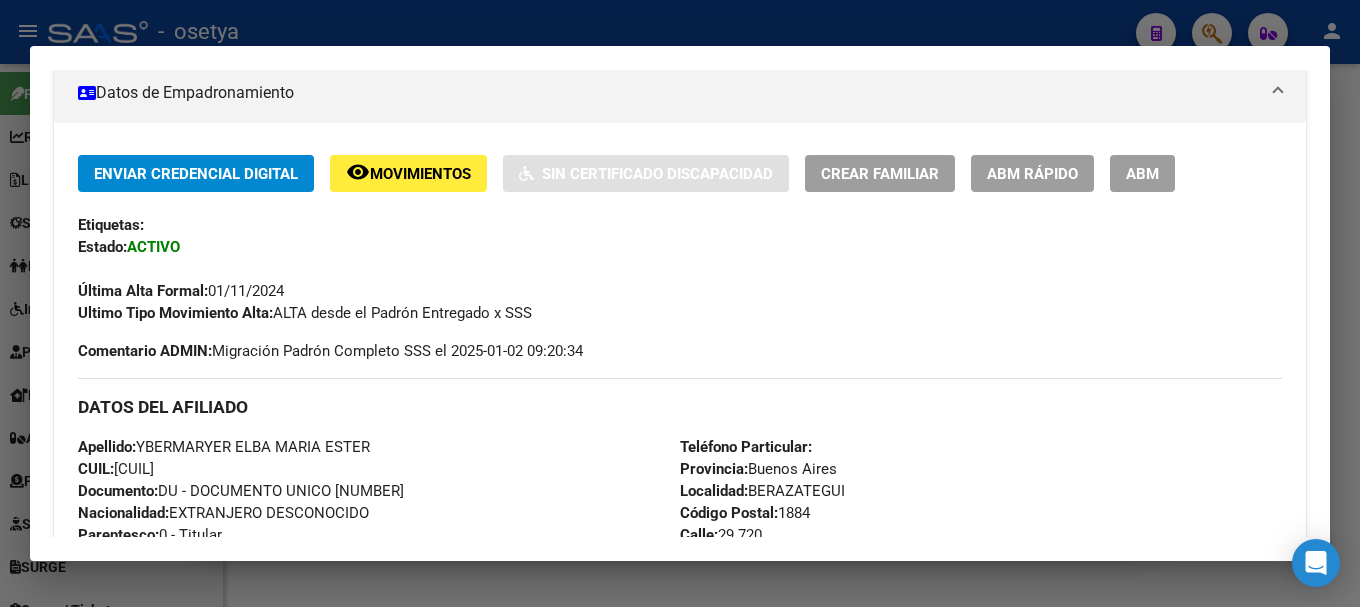 scroll, scrollTop: 655, scrollLeft: 0, axis: vertical 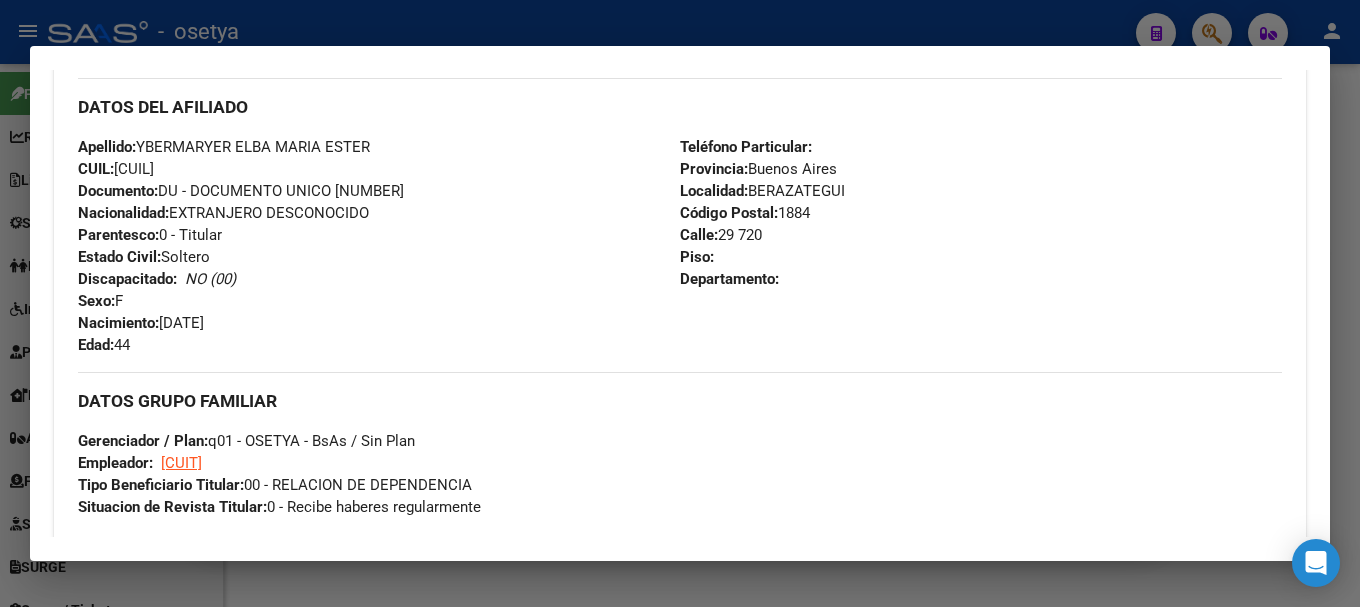 drag, startPoint x: 166, startPoint y: 323, endPoint x: 277, endPoint y: 323, distance: 111 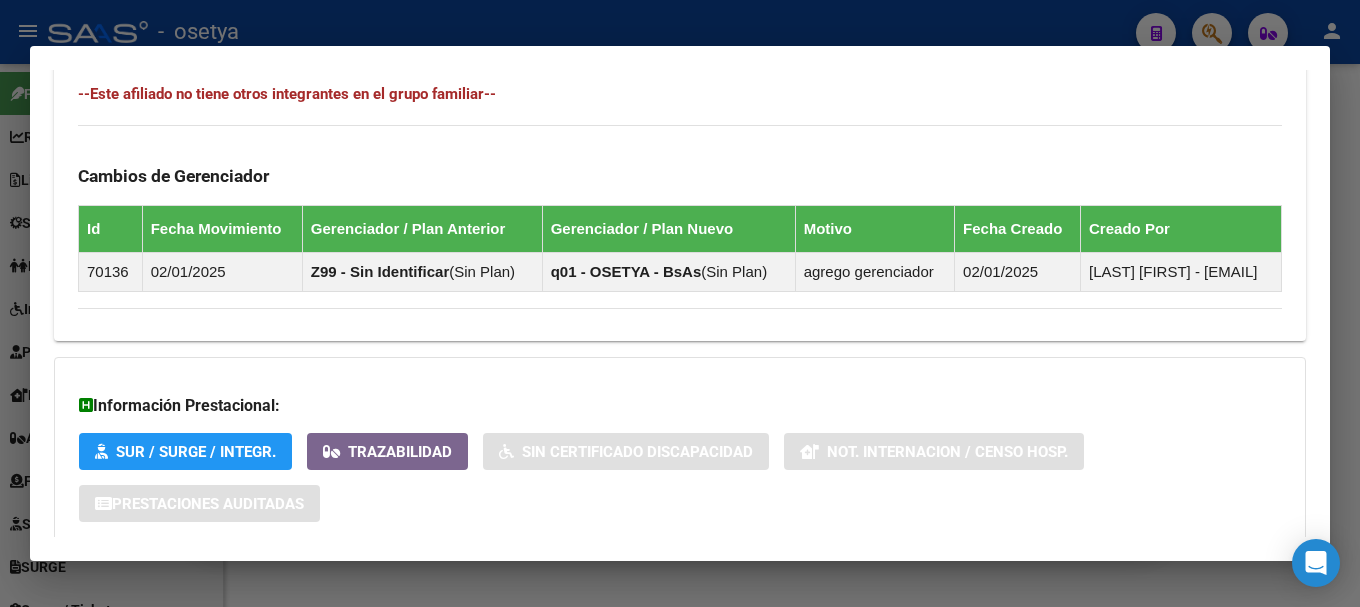 scroll, scrollTop: 1272, scrollLeft: 0, axis: vertical 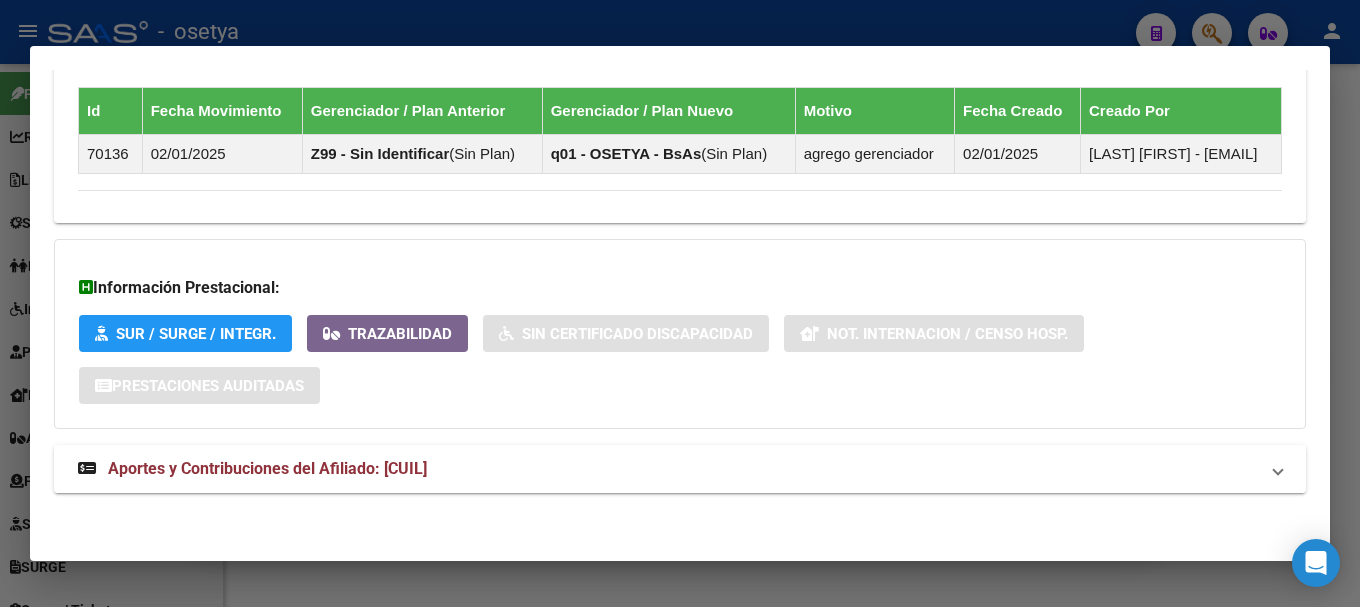 click on "Aportes y Contribuciones del Afiliado: 27287434192" at bounding box center [668, 469] 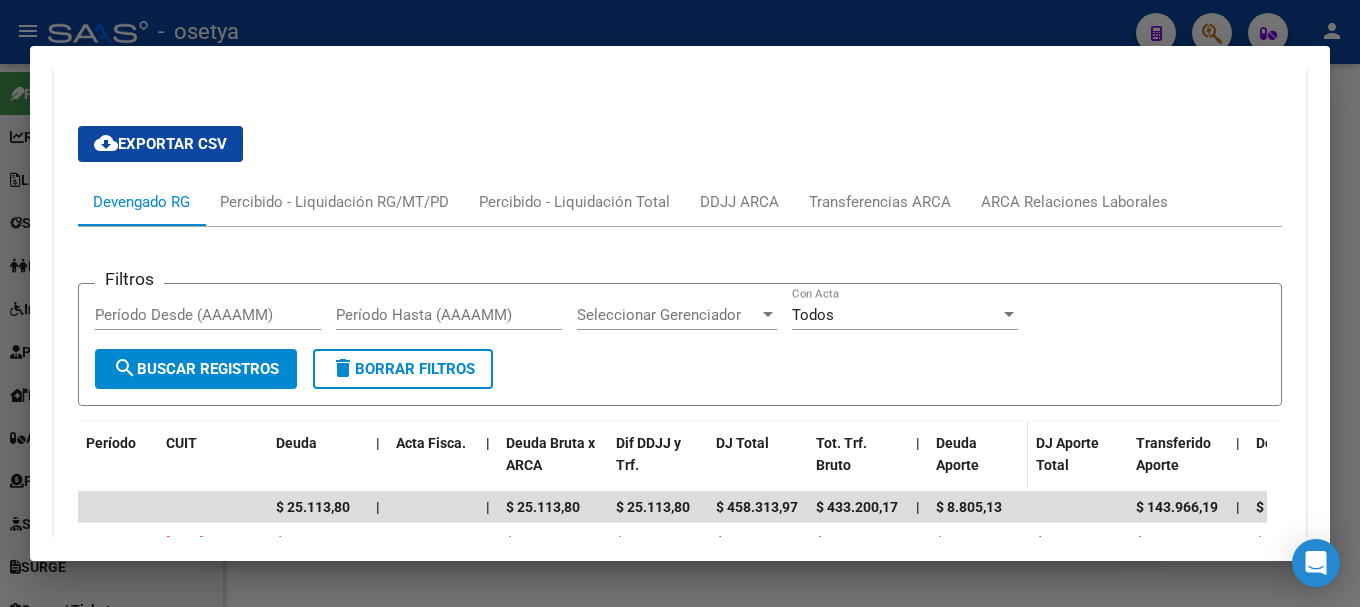 scroll, scrollTop: 1790, scrollLeft: 0, axis: vertical 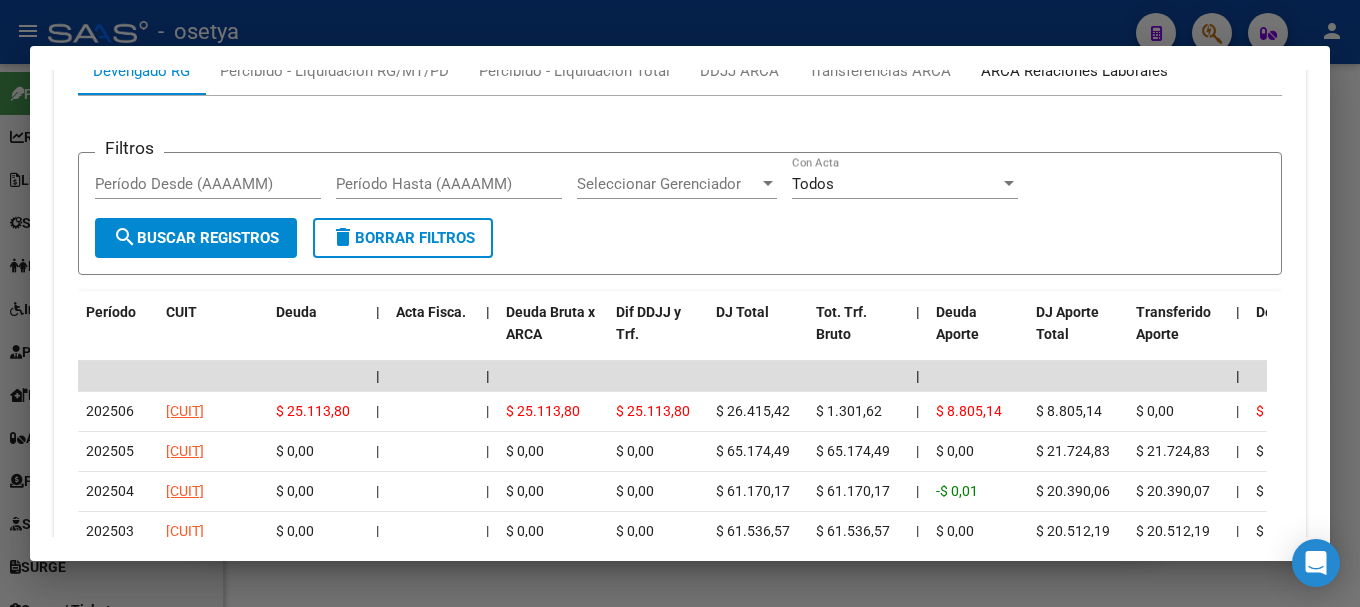 click on "ARCA Relaciones Laborales" at bounding box center (1074, 71) 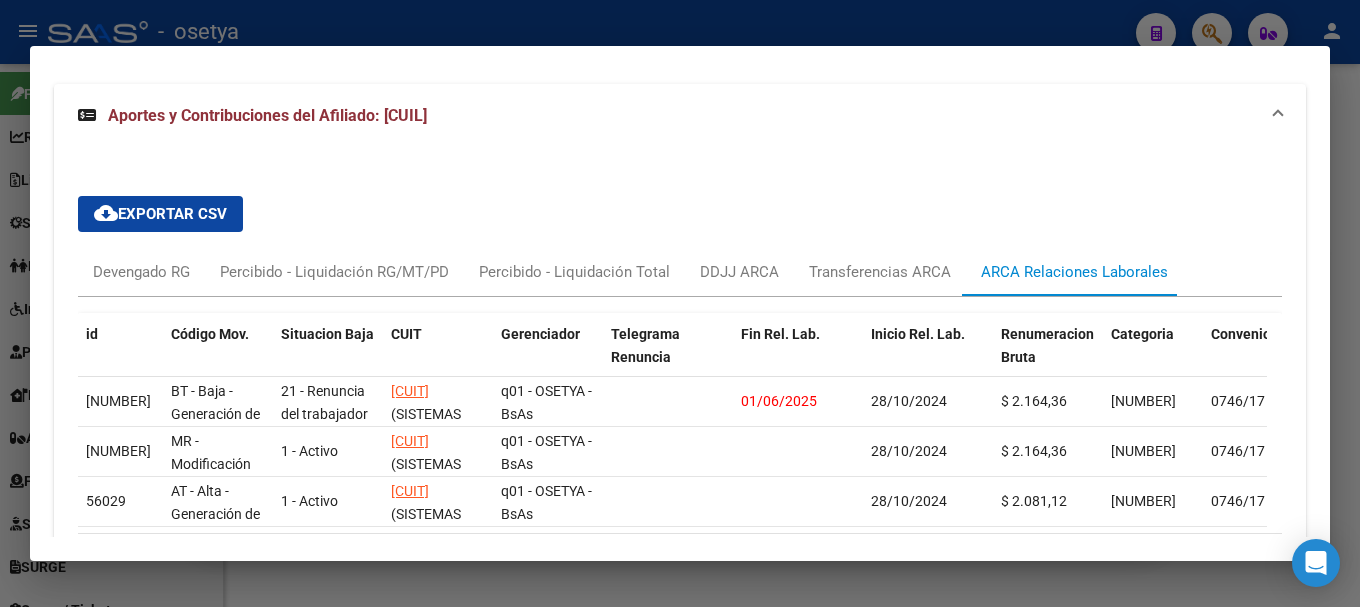 scroll, scrollTop: 1681, scrollLeft: 0, axis: vertical 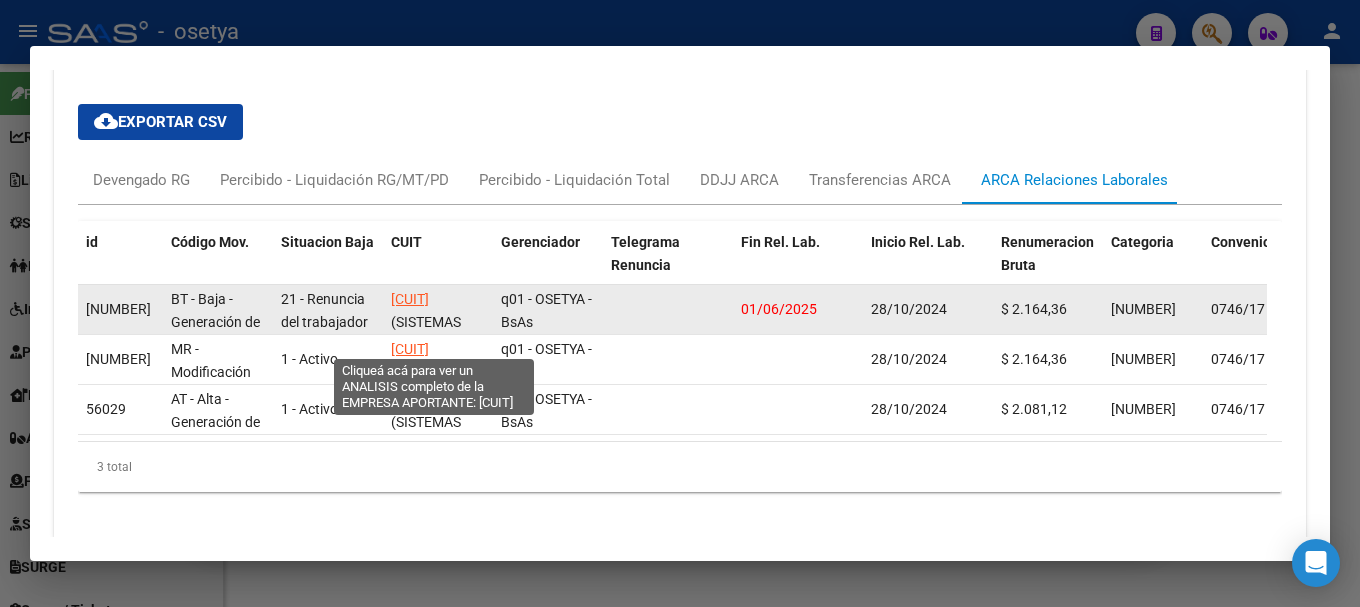 click on "30659795295" 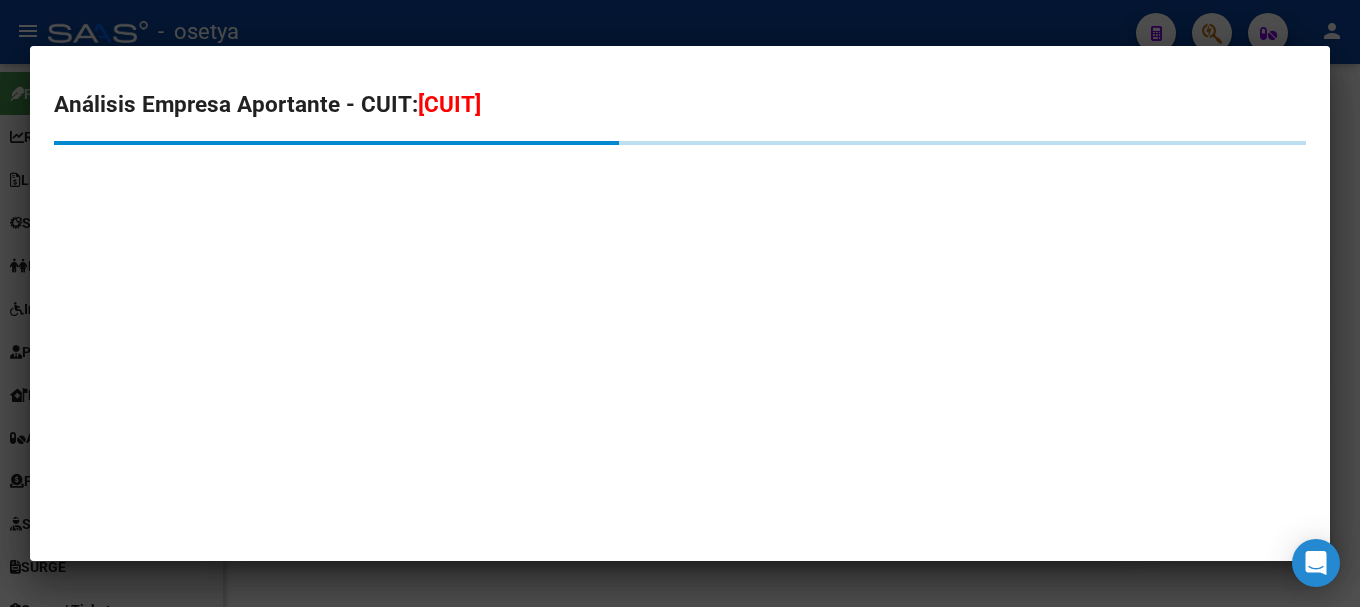 click on "30659795295" at bounding box center [449, 104] 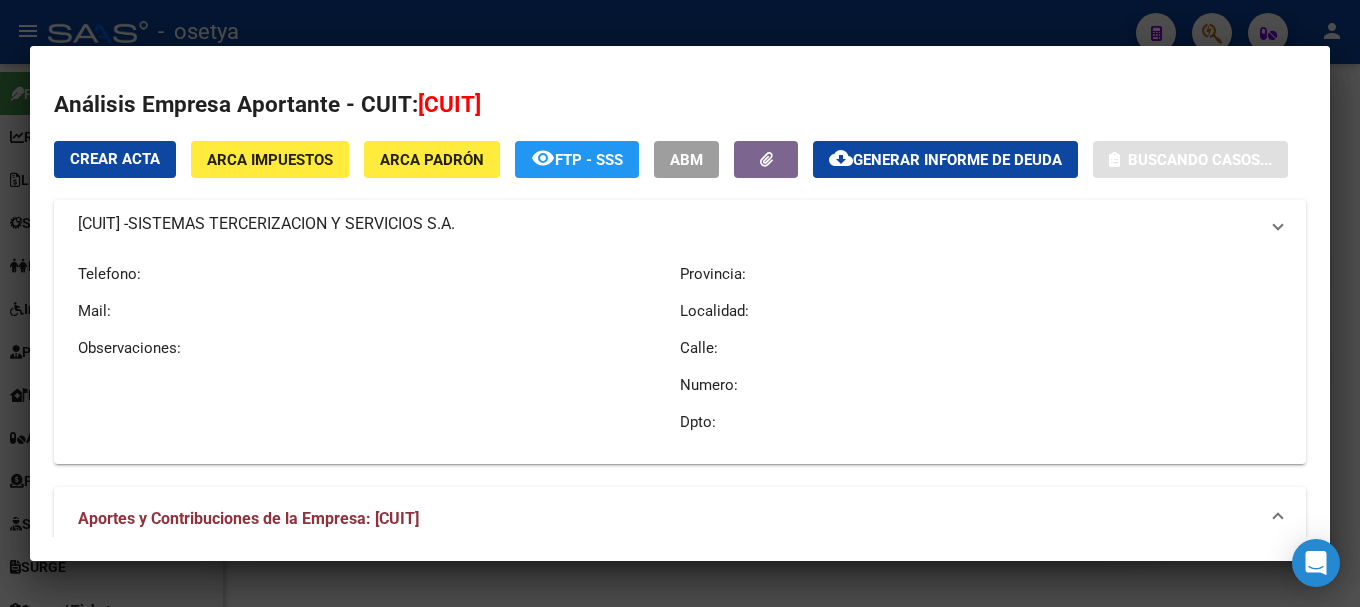 click on "30659795295" at bounding box center (449, 104) 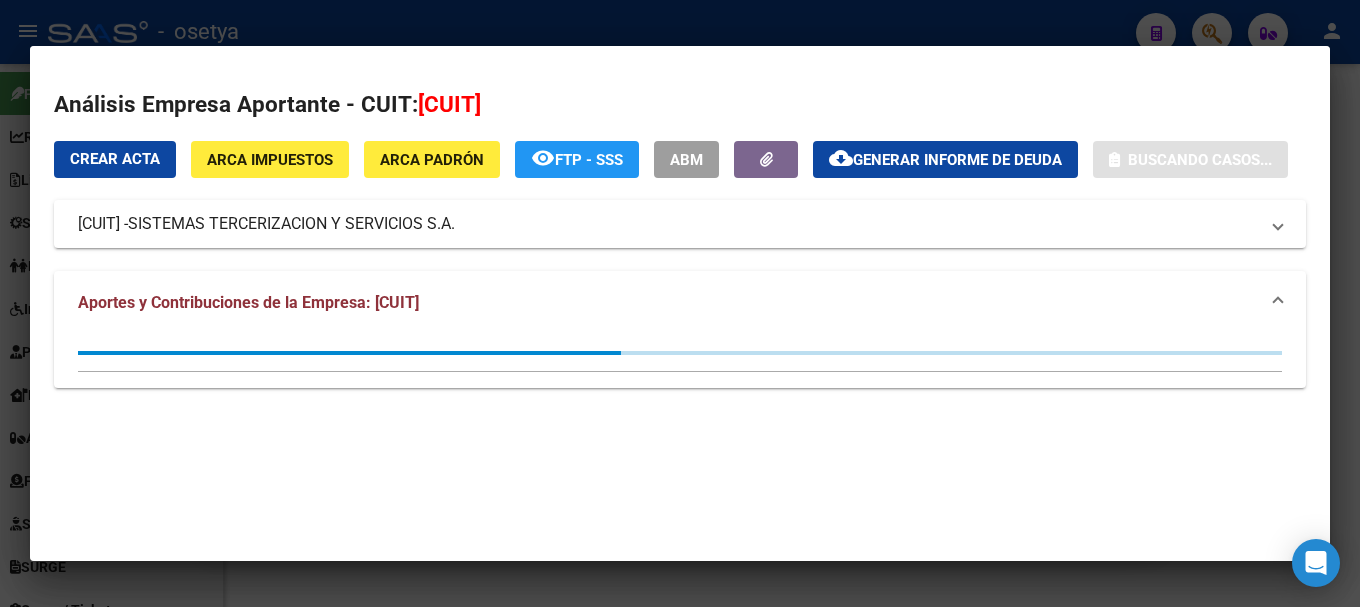 copy on "30659795295" 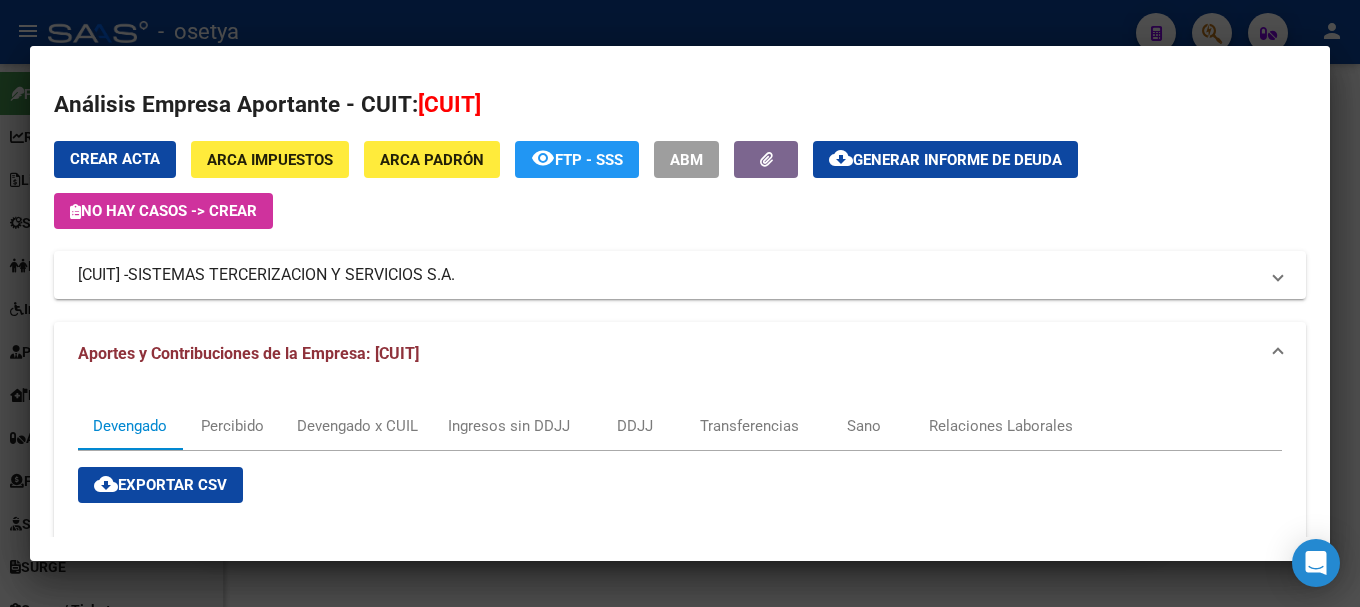 click at bounding box center (680, 303) 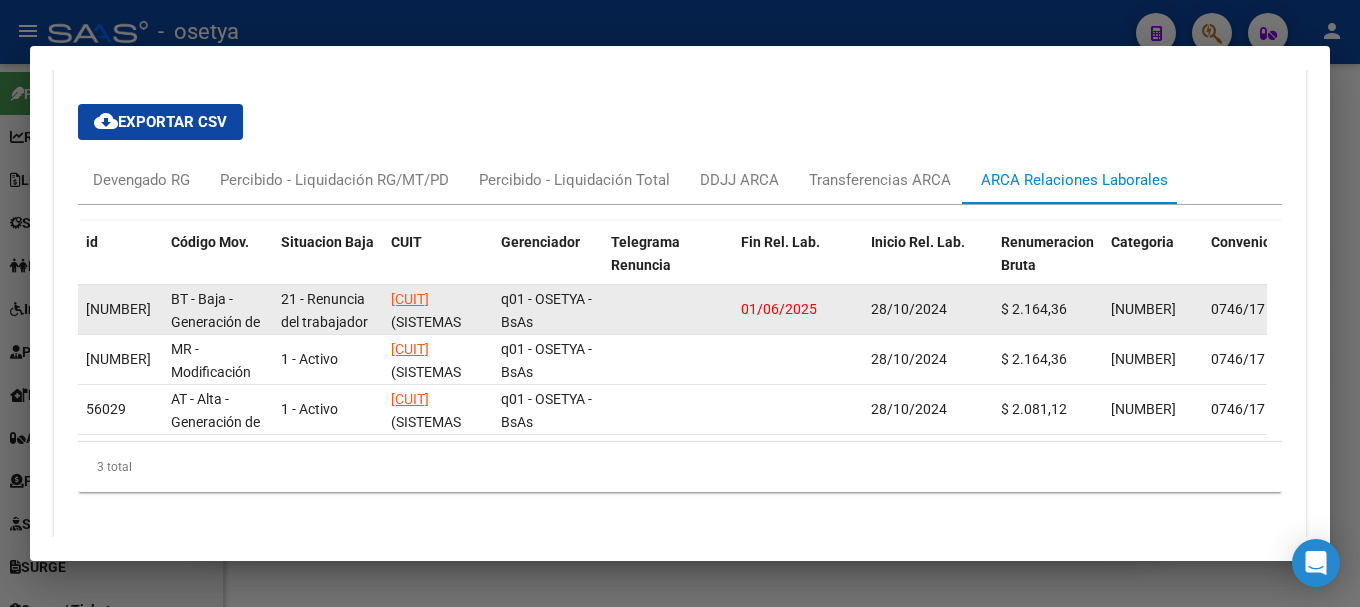 click on "28/10/2024" 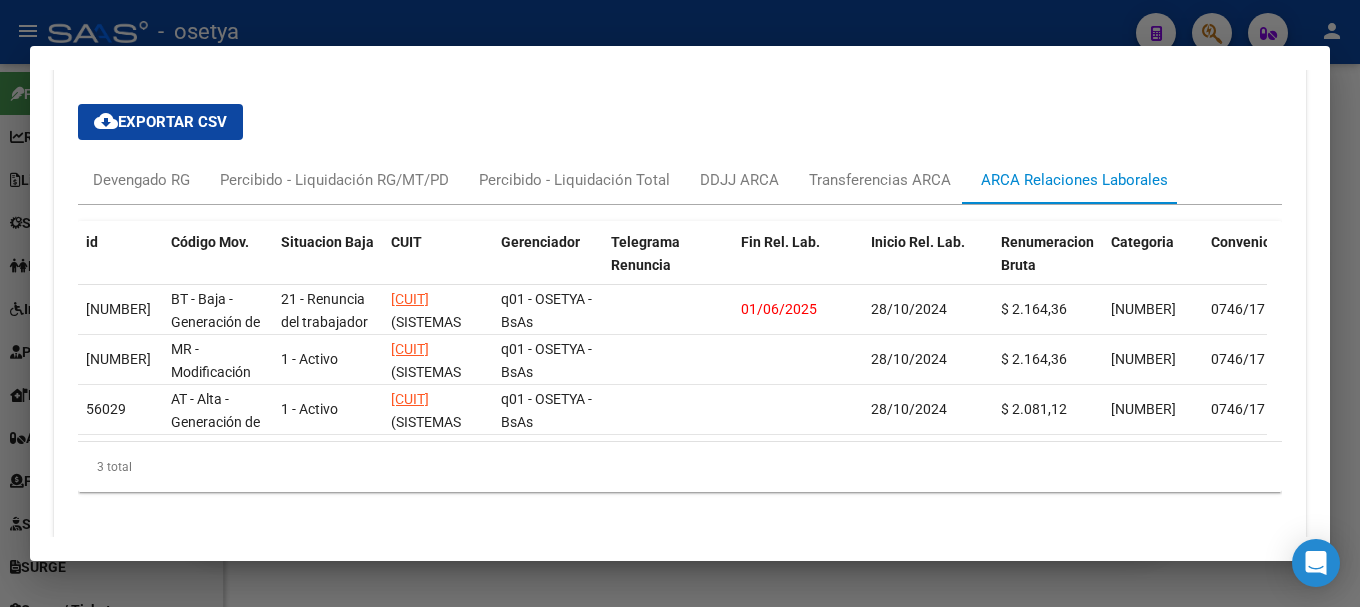 copy on "28/10/2024" 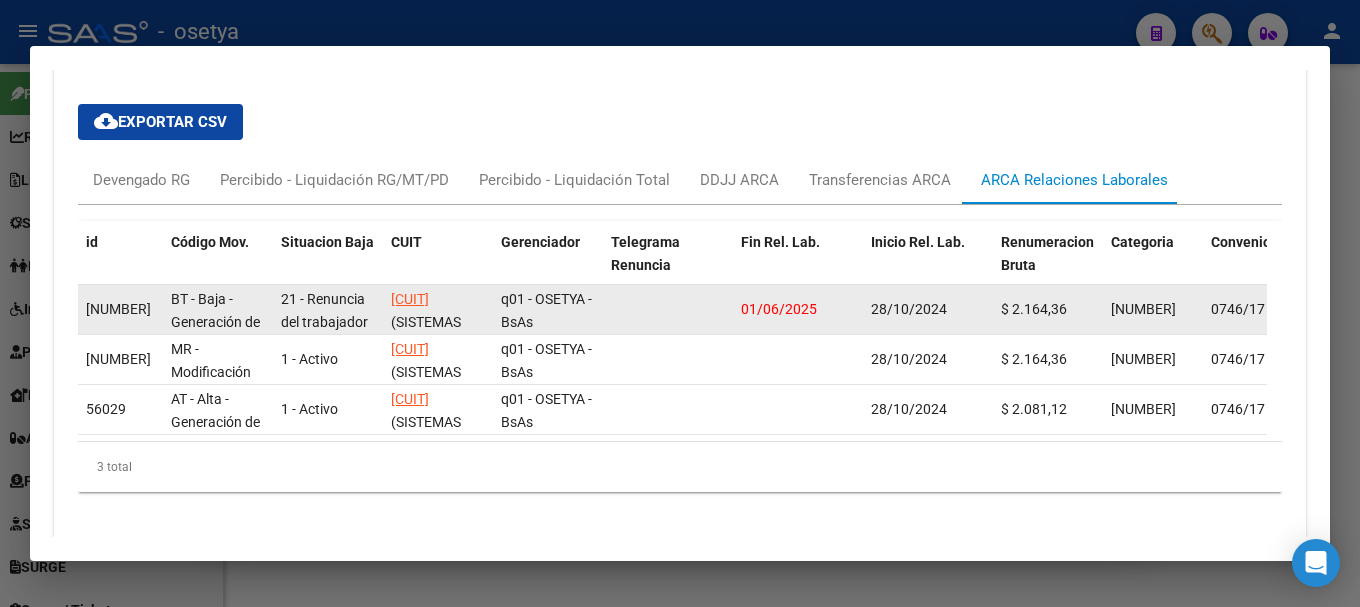 click on "01/06/2025" 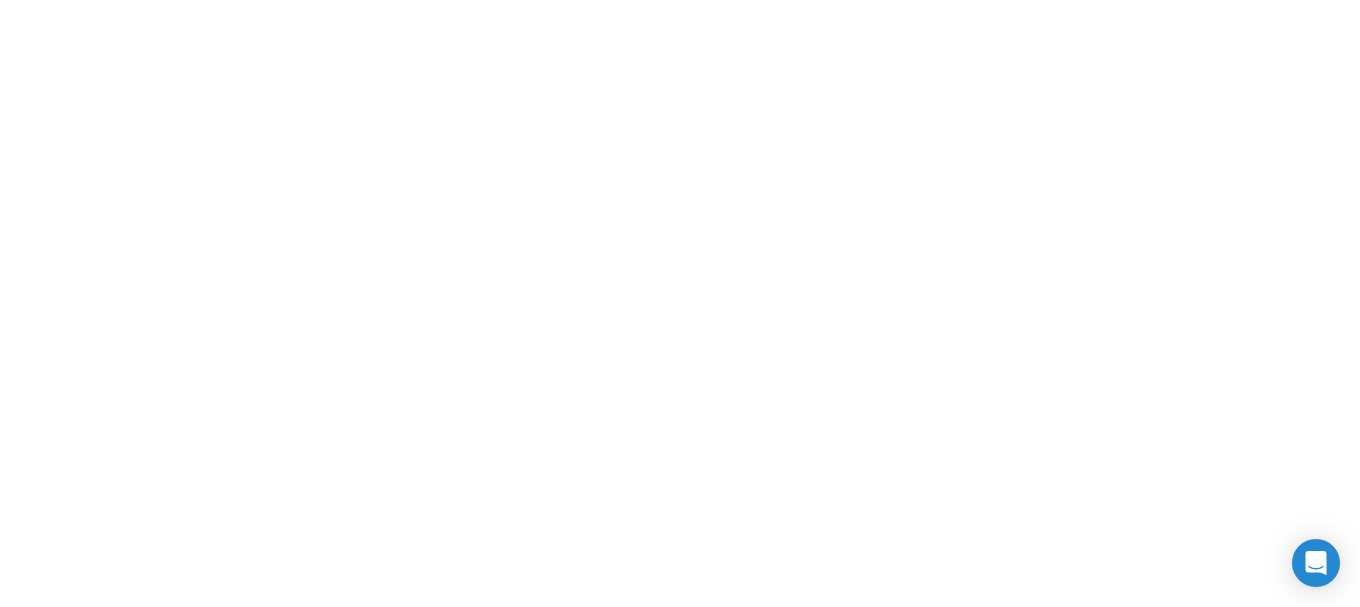 scroll, scrollTop: 0, scrollLeft: 0, axis: both 